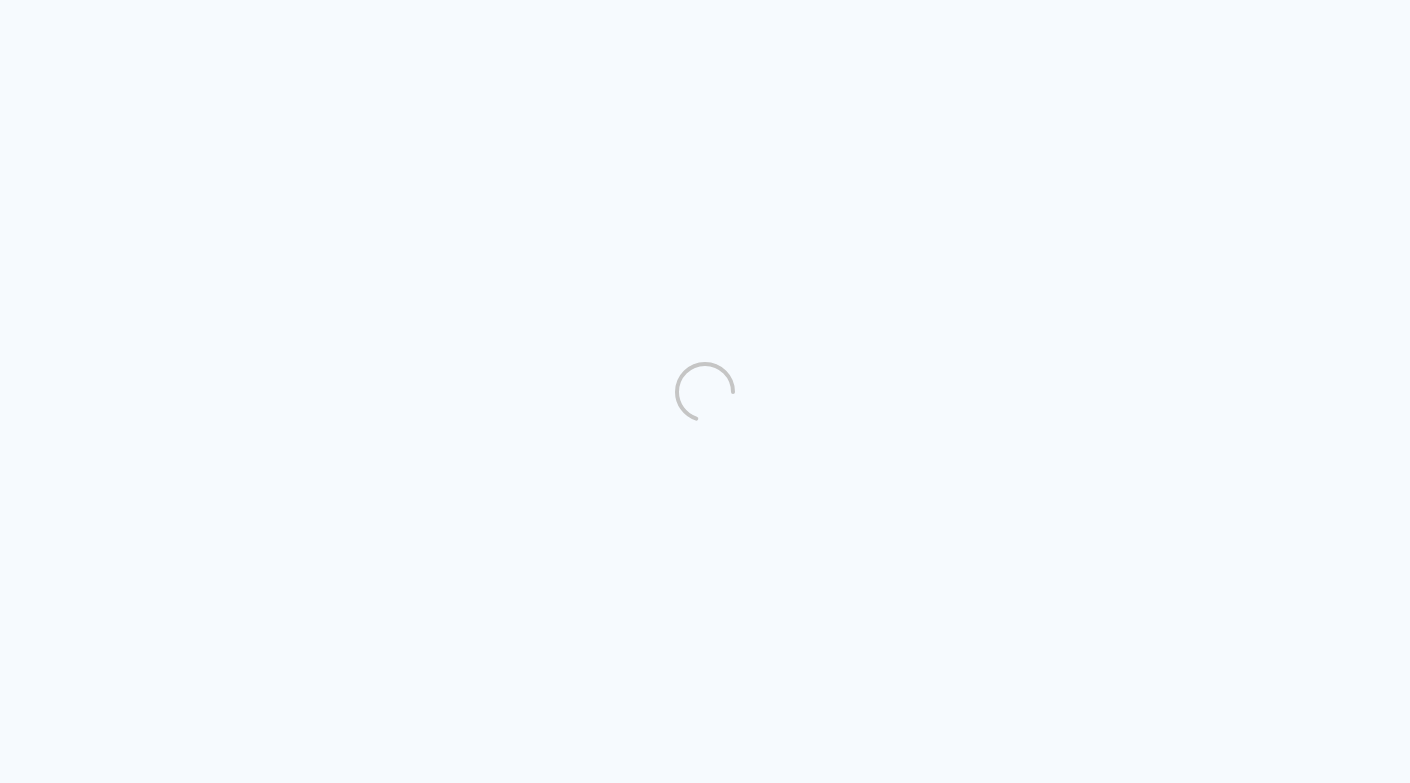 scroll, scrollTop: 0, scrollLeft: 0, axis: both 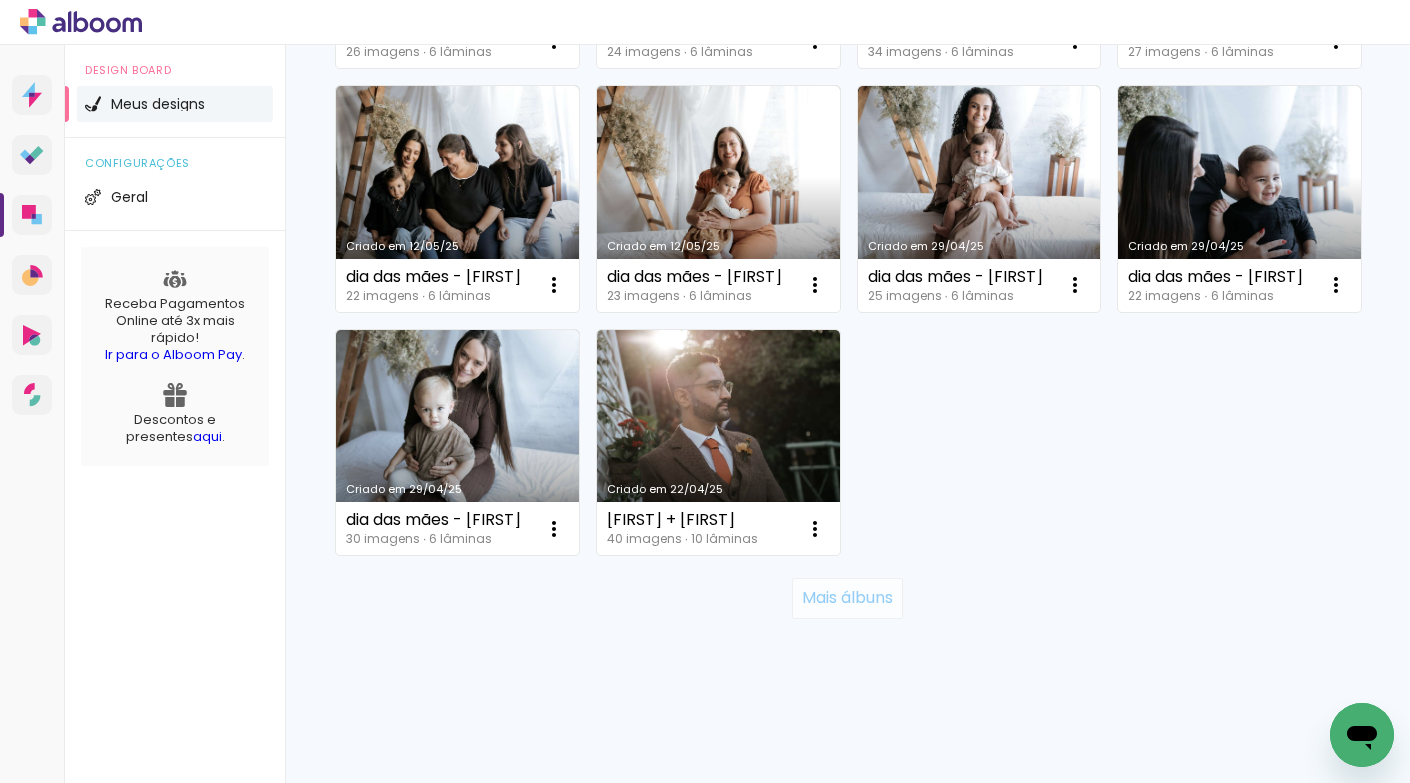 click on "Mais álbuns" 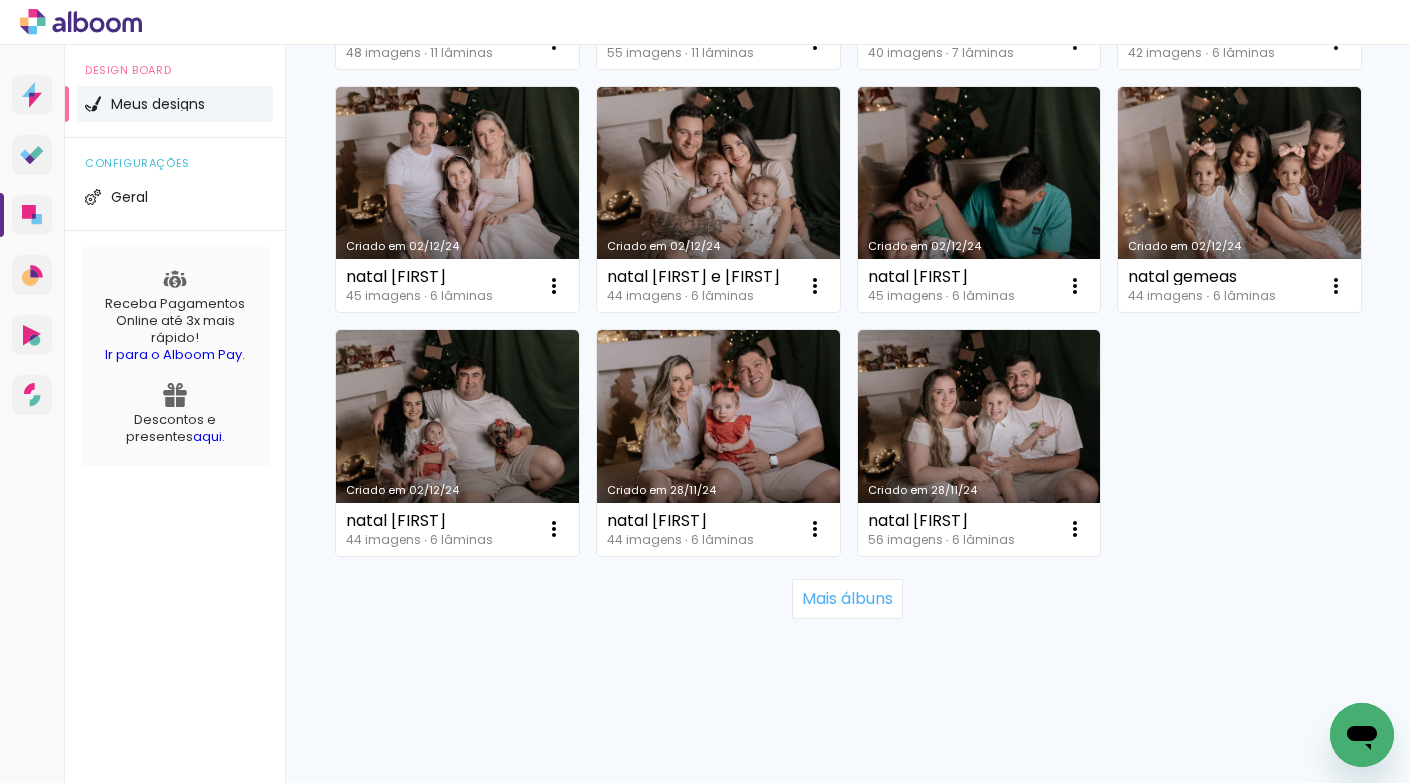 scroll, scrollTop: 3823, scrollLeft: 0, axis: vertical 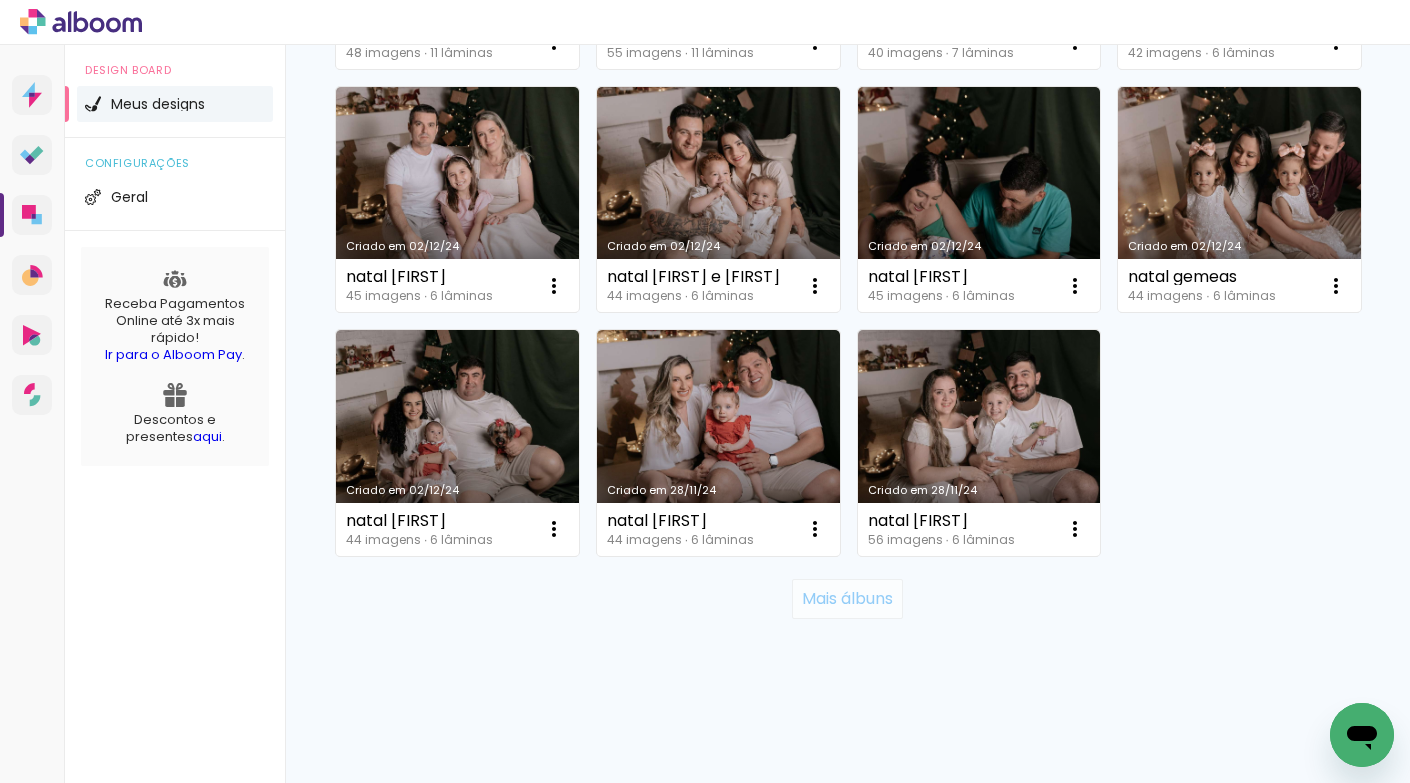 click on "Mais álbuns" 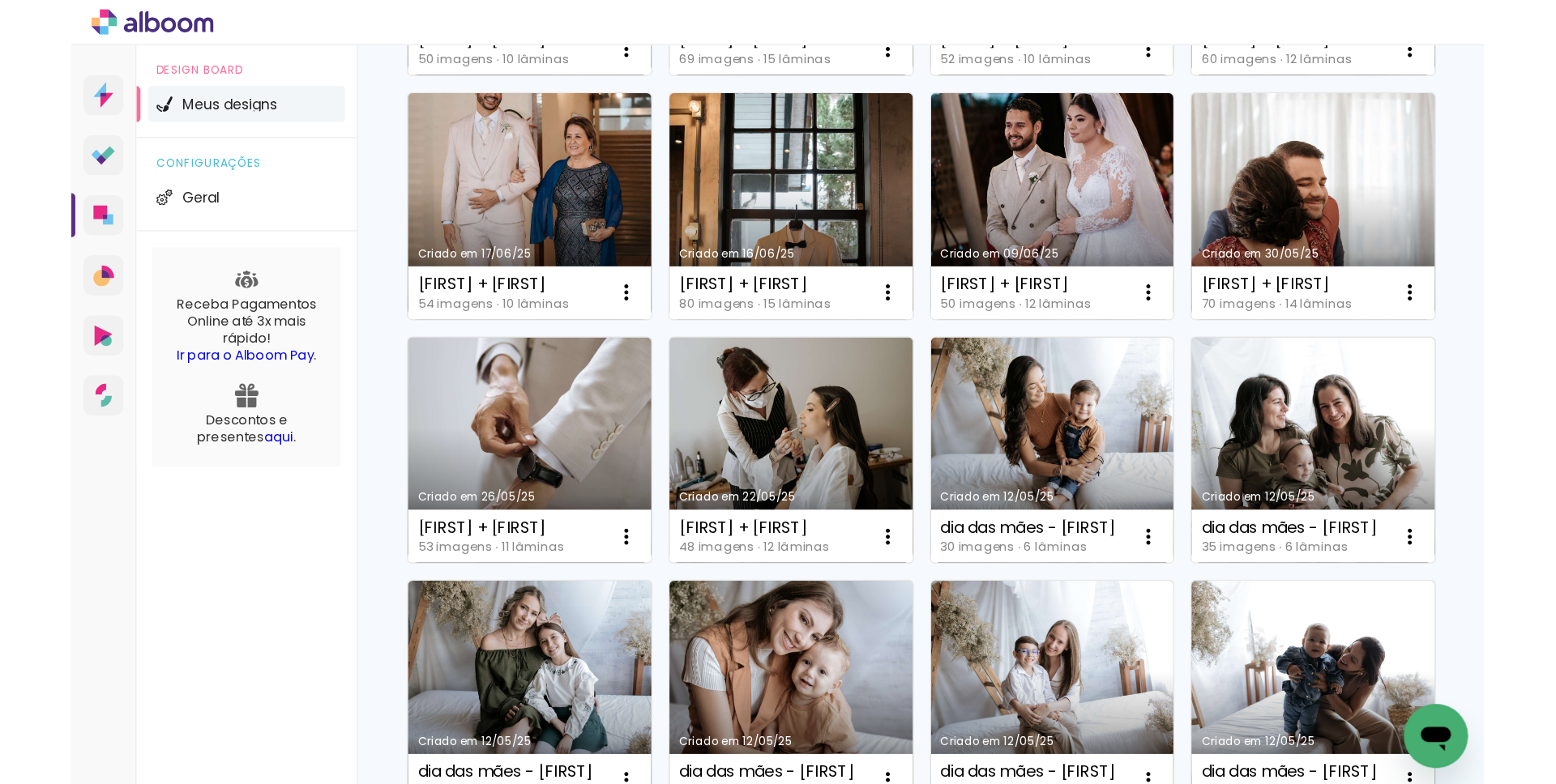 scroll, scrollTop: 799, scrollLeft: 0, axis: vertical 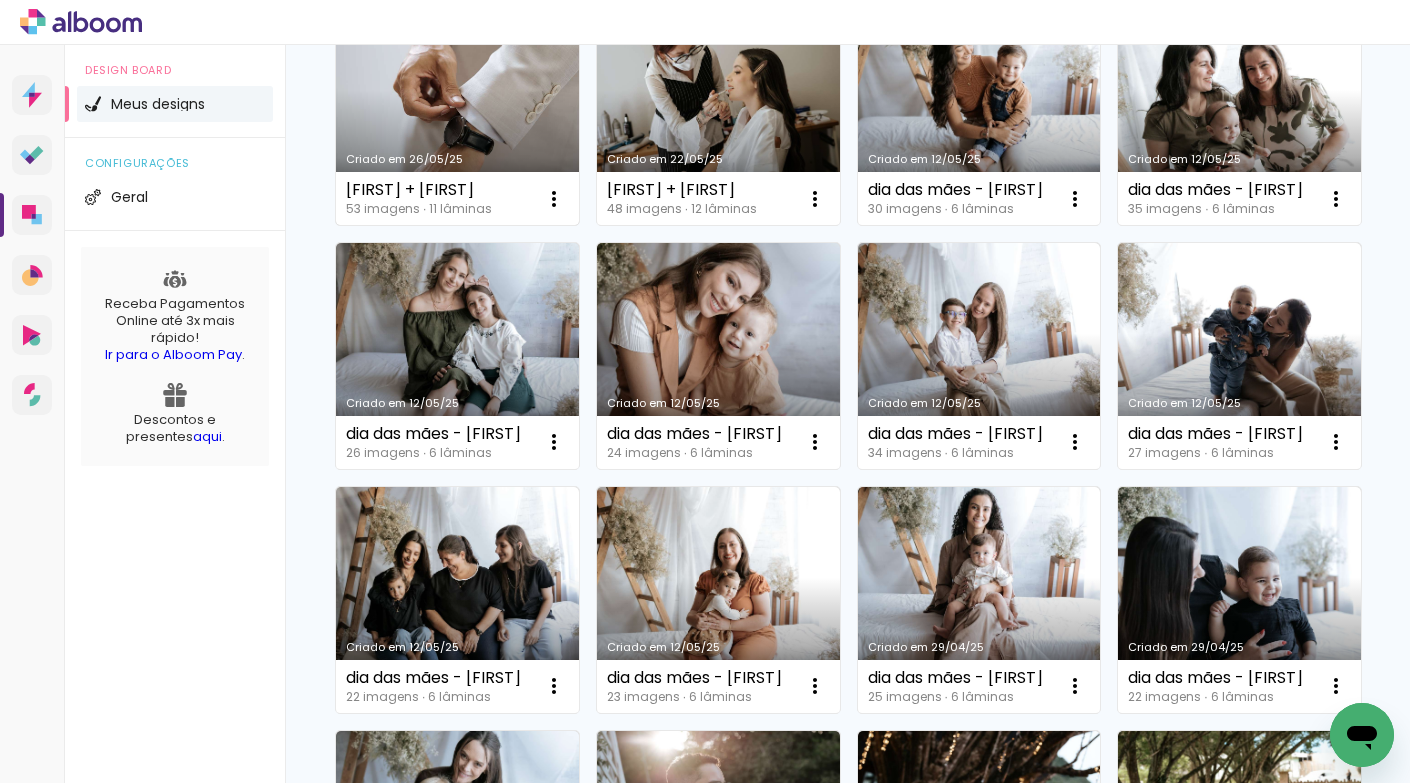 click on "Criado em 26/05/25" at bounding box center [457, 113] 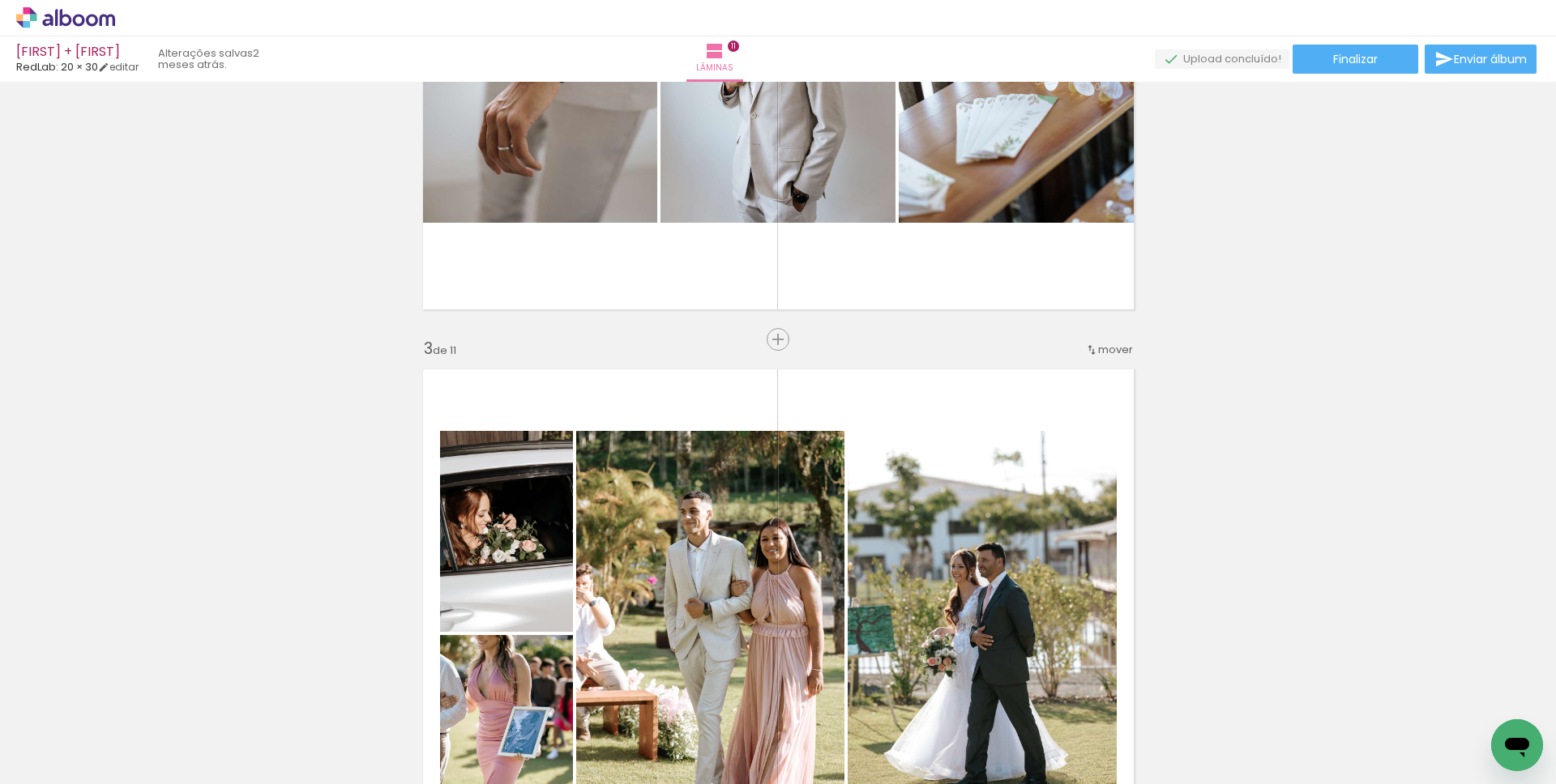 scroll, scrollTop: 719, scrollLeft: 0, axis: vertical 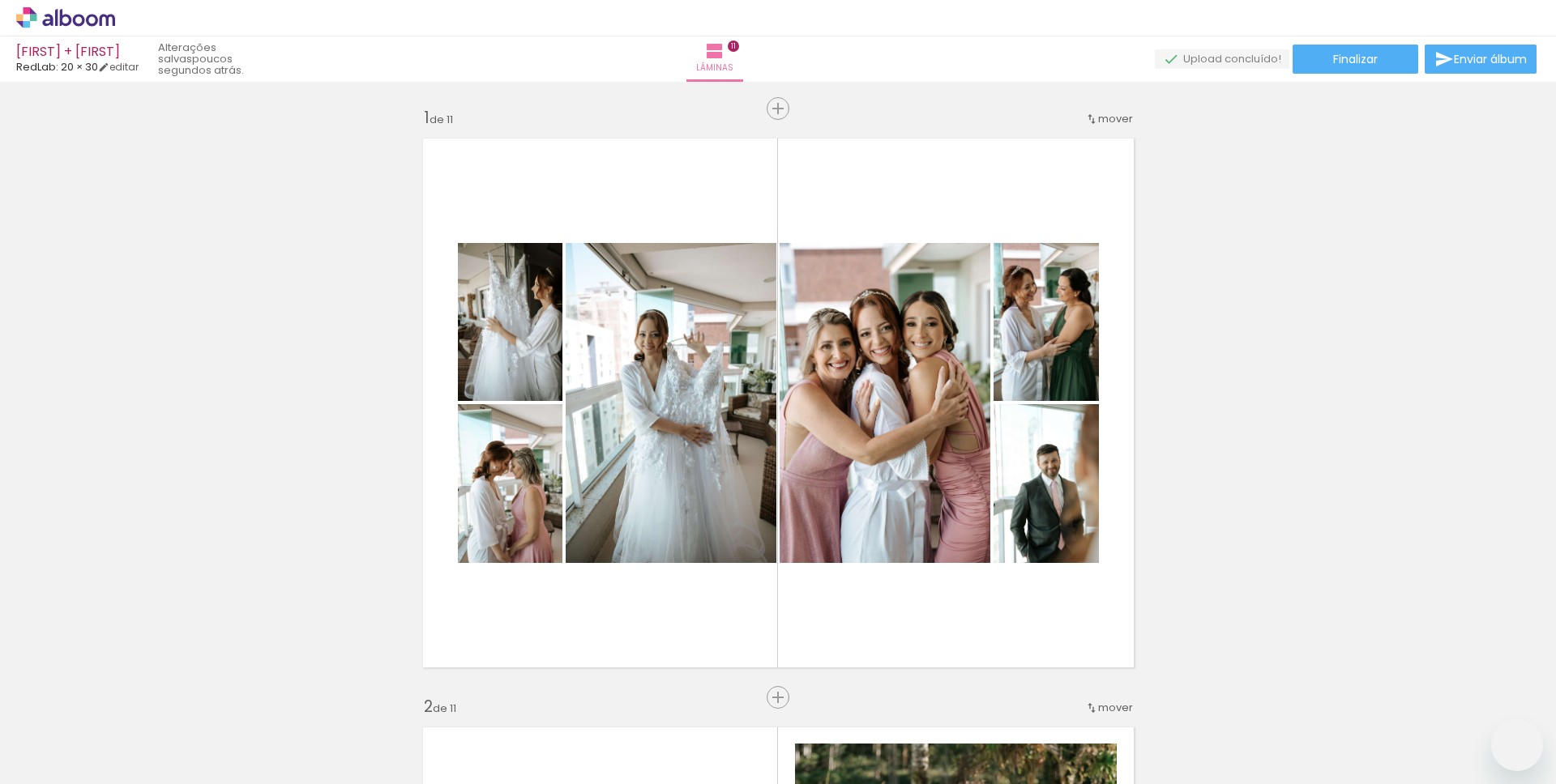 click at bounding box center (0, 0) 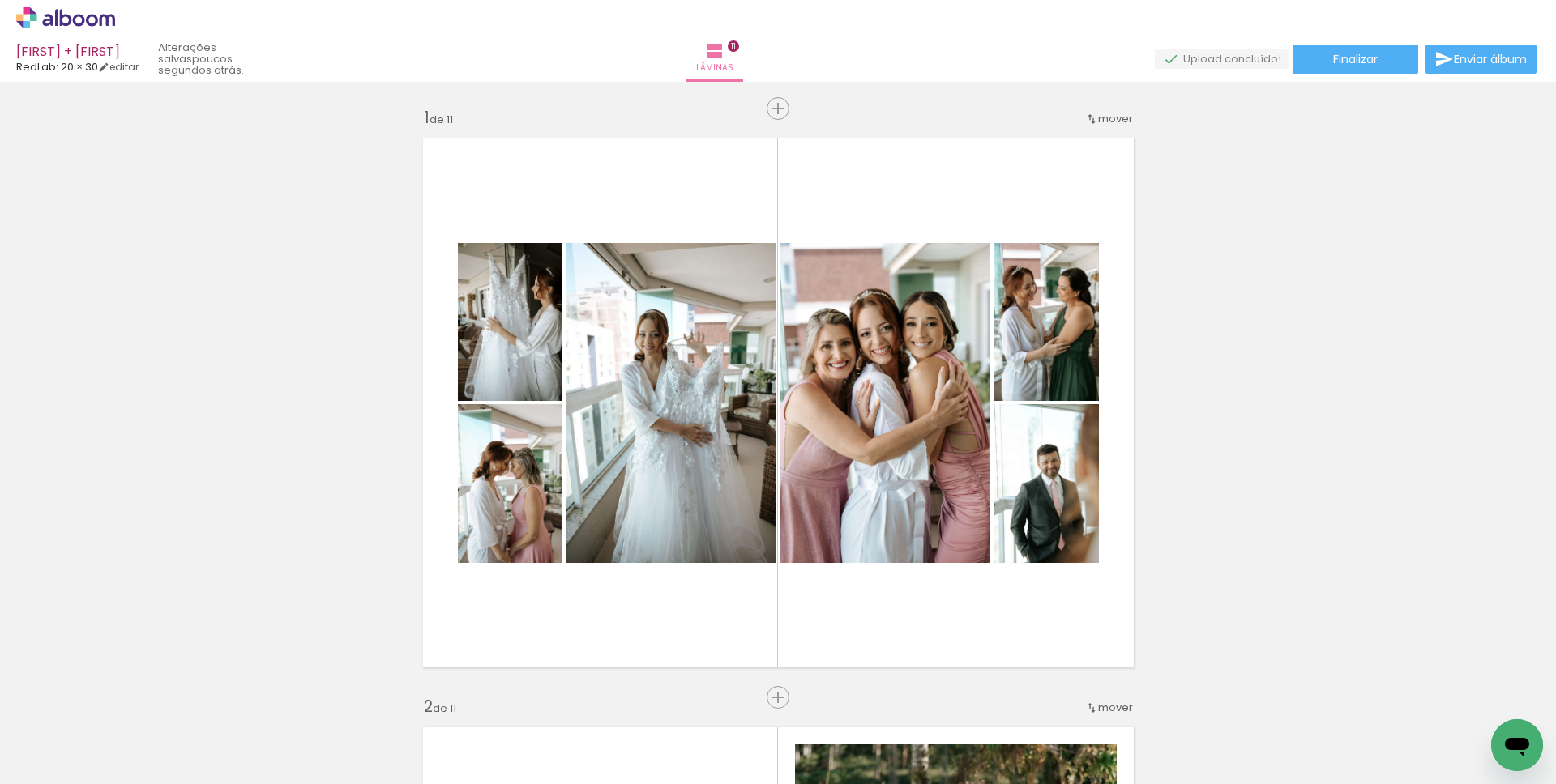 scroll, scrollTop: 2376, scrollLeft: 0, axis: vertical 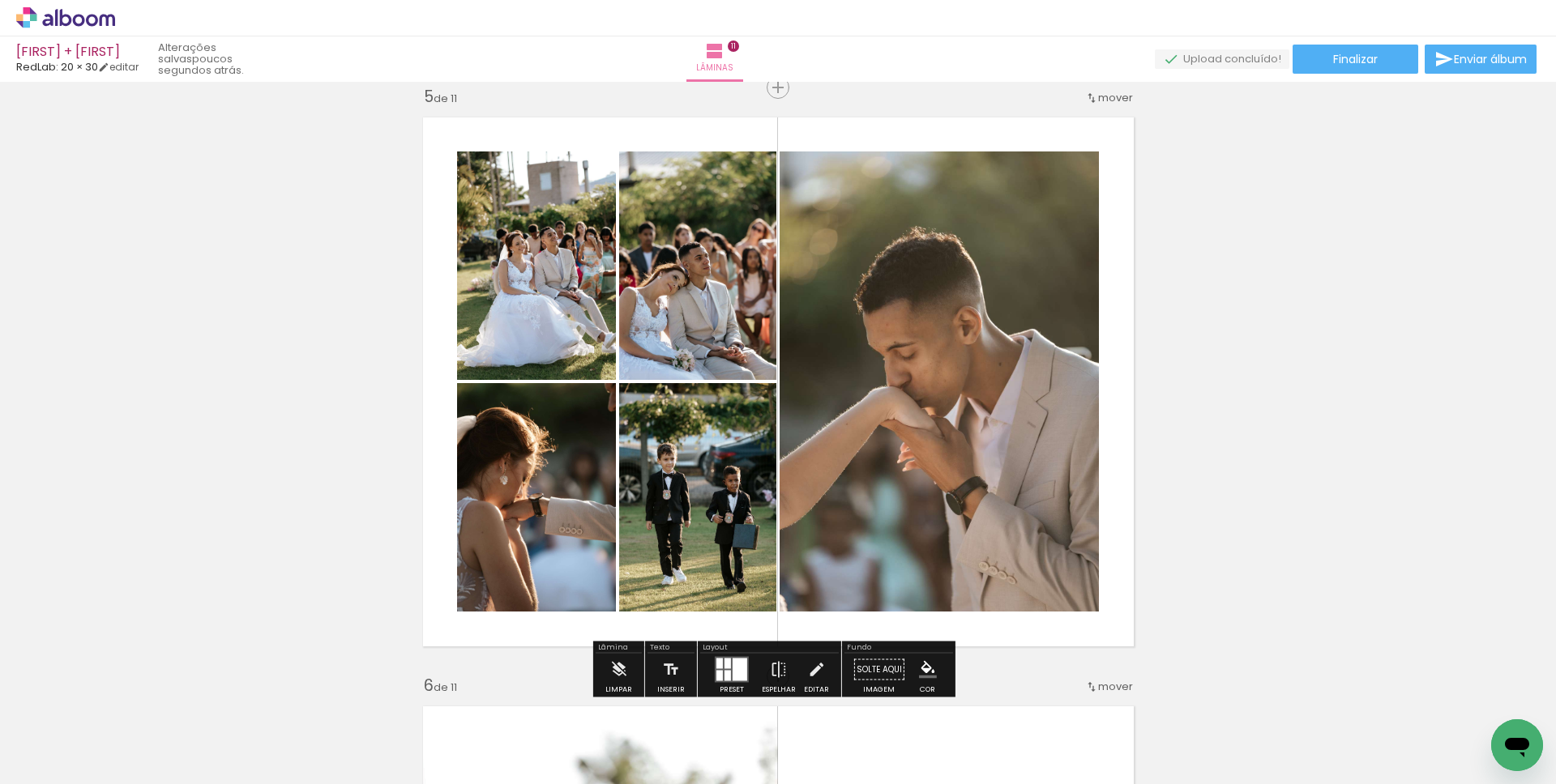 drag, startPoint x: 892, startPoint y: 445, endPoint x: 763, endPoint y: 504, distance: 141.852 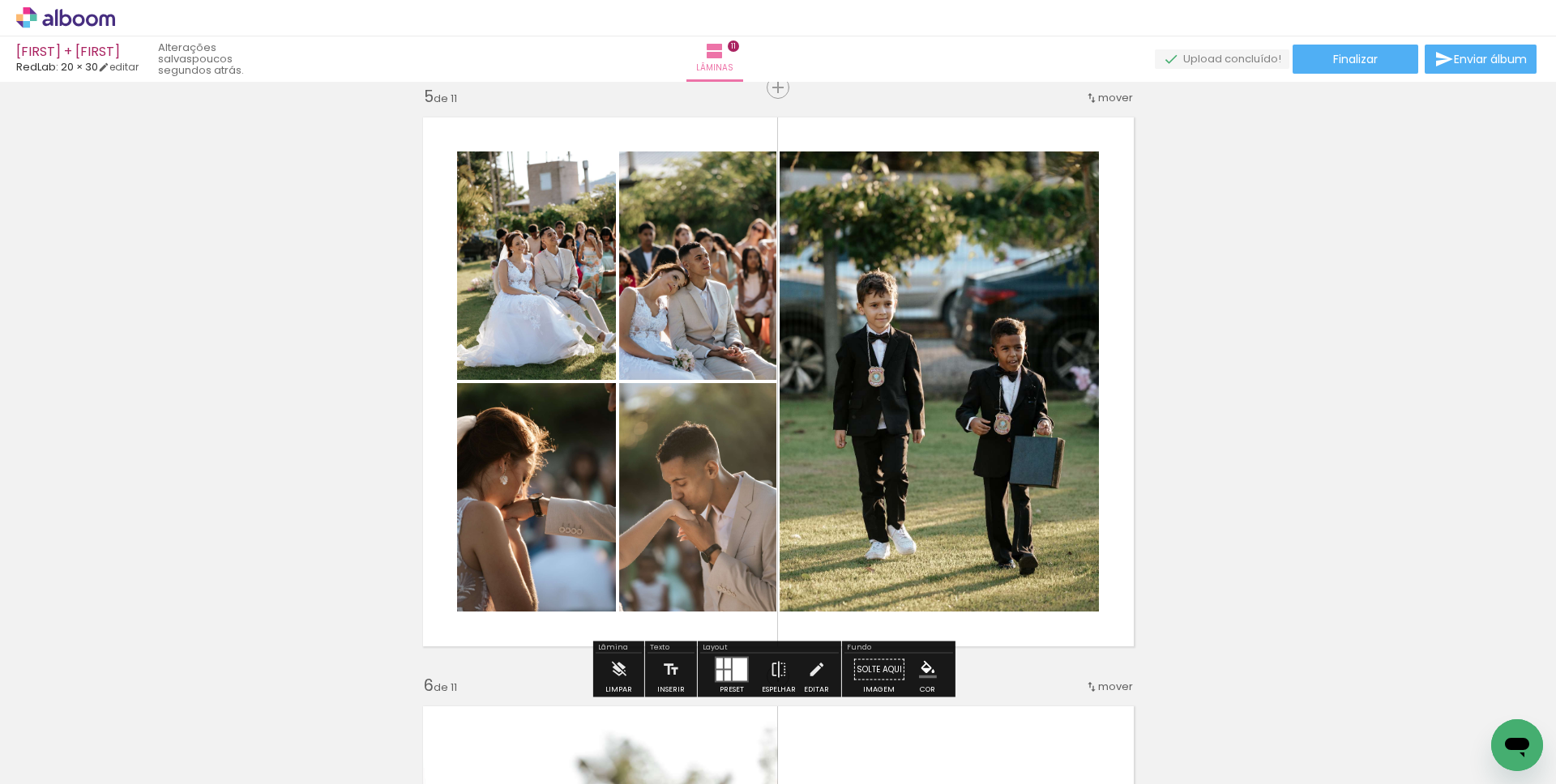 click on "Inserir lâmina 1  de 11  Inserir lâmina 2  de 11  Inserir lâmina 3  de 11  Inserir lâmina 4  de 11  Inserir lâmina 5  de 11  Inserir lâmina 6  de 11  Inserir lâmina 7  de 11  Inserir lâmina 8  de 11  Inserir lâmina 9  de 11  Inserir lâmina 10  de 11  Inserir lâmina 11  de 11" at bounding box center (778, 1244) 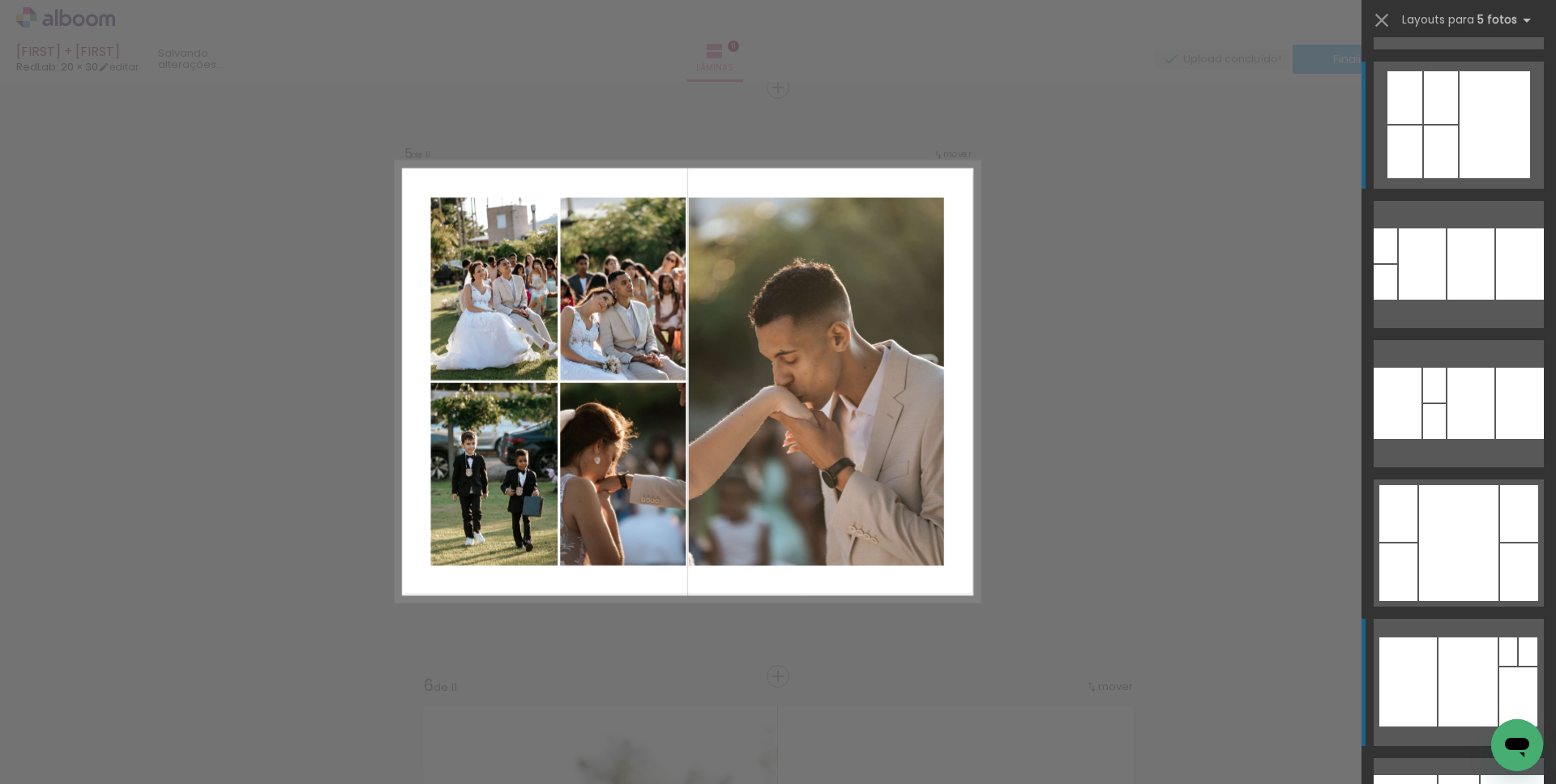 scroll, scrollTop: 0, scrollLeft: 0, axis: both 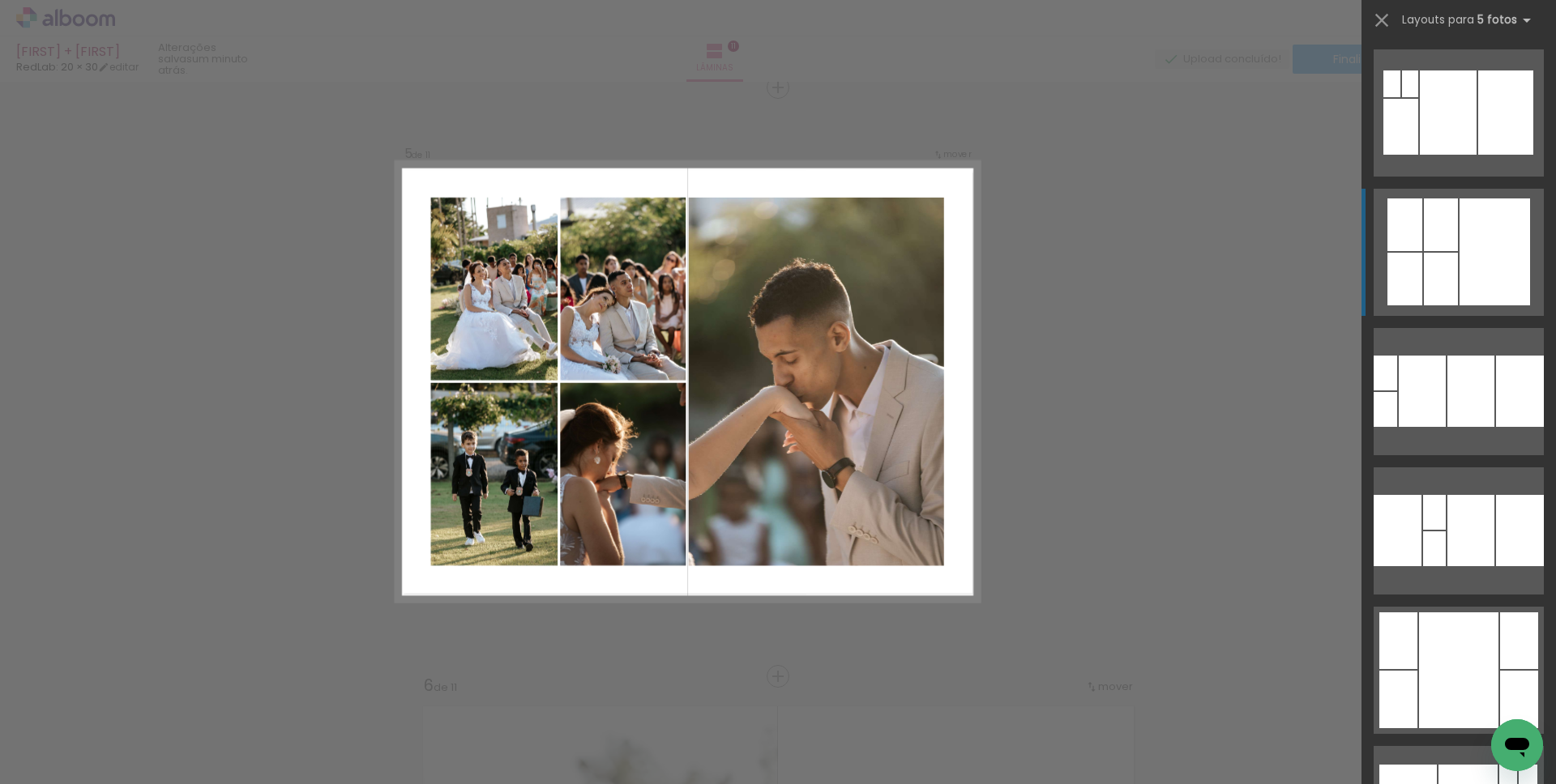 click at bounding box center [1385, 409] 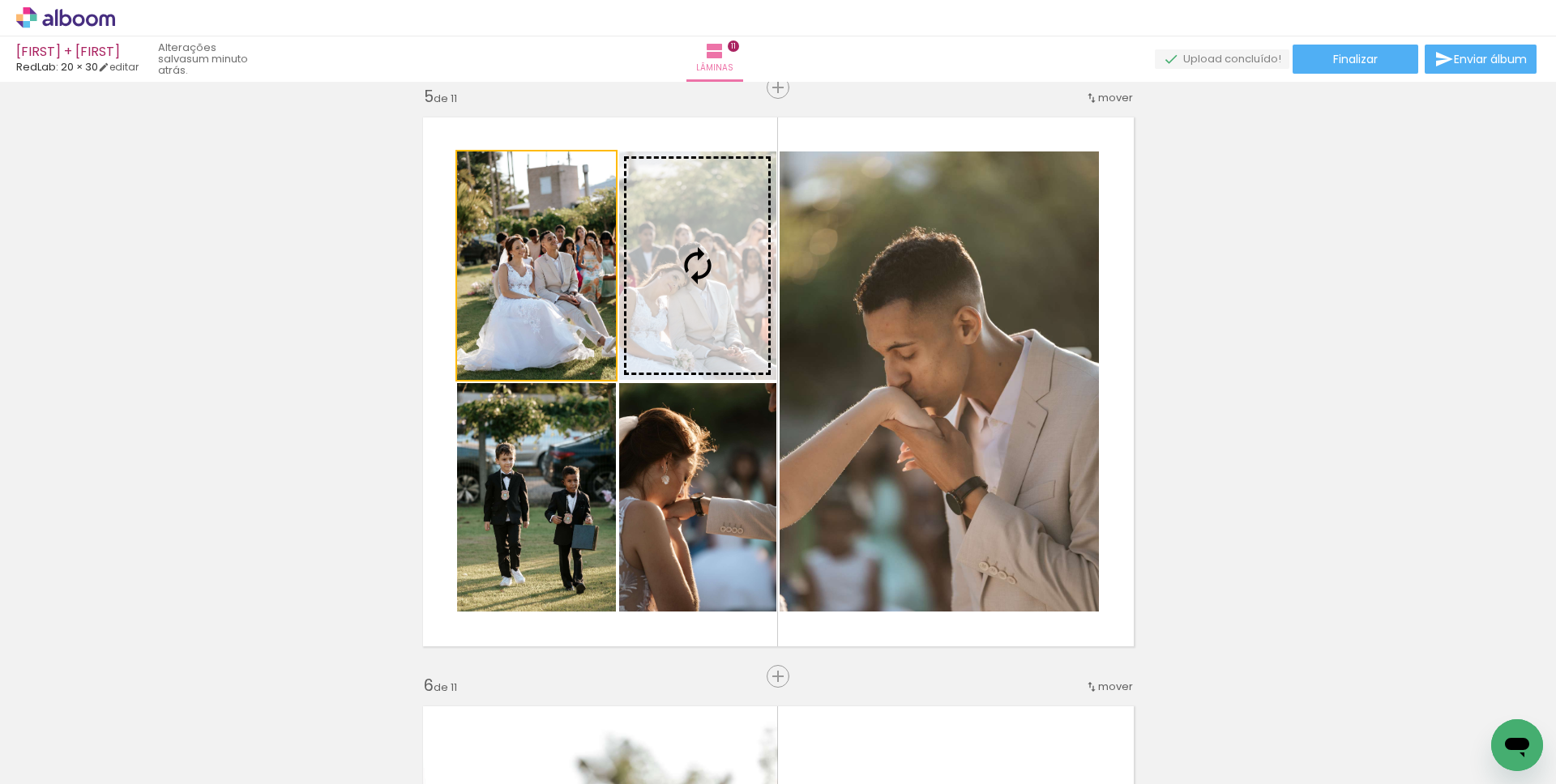 drag, startPoint x: 548, startPoint y: 309, endPoint x: 912, endPoint y: 323, distance: 364.26913 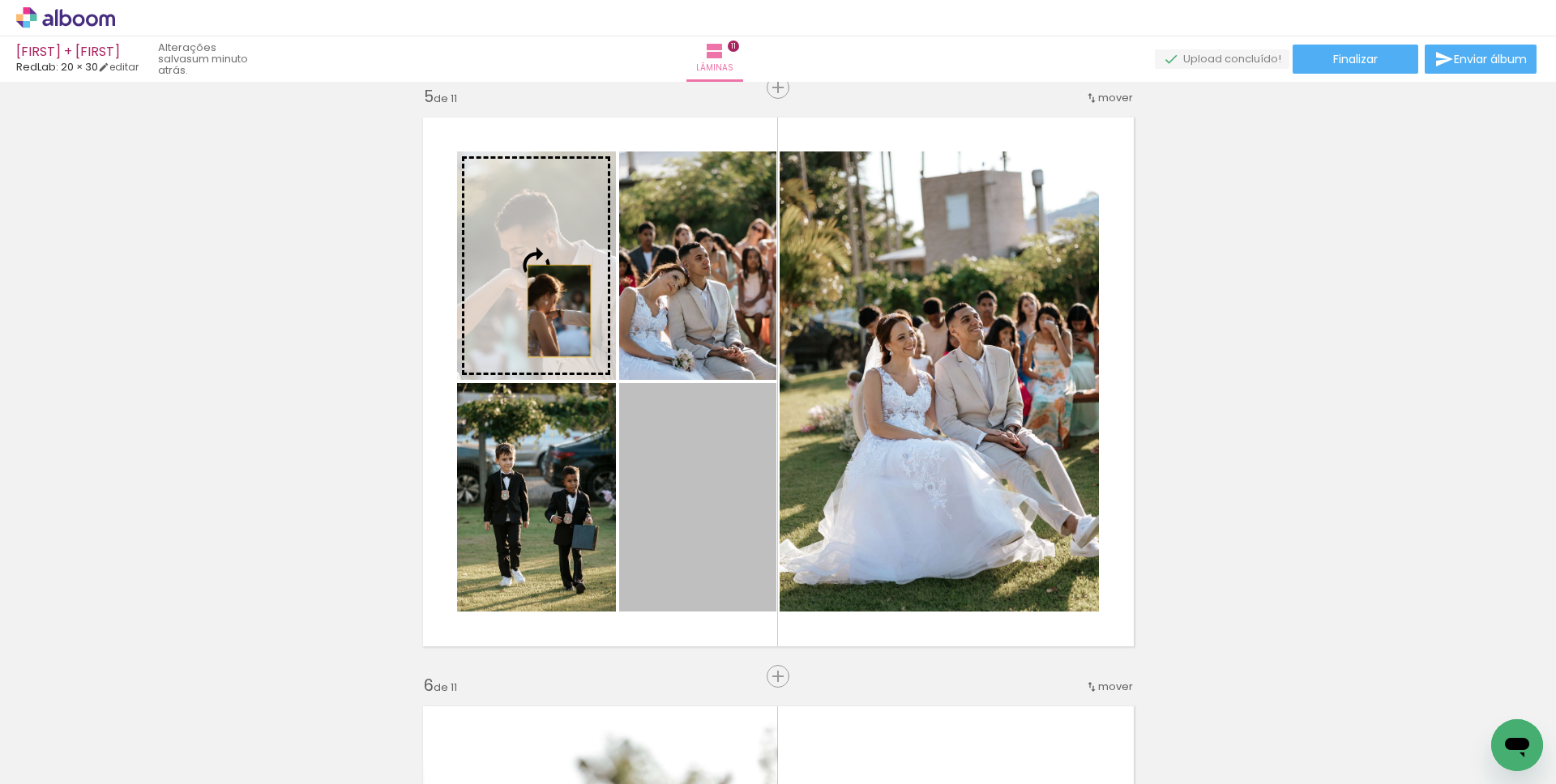 drag, startPoint x: 678, startPoint y: 502, endPoint x: 550, endPoint y: 311, distance: 229.9239 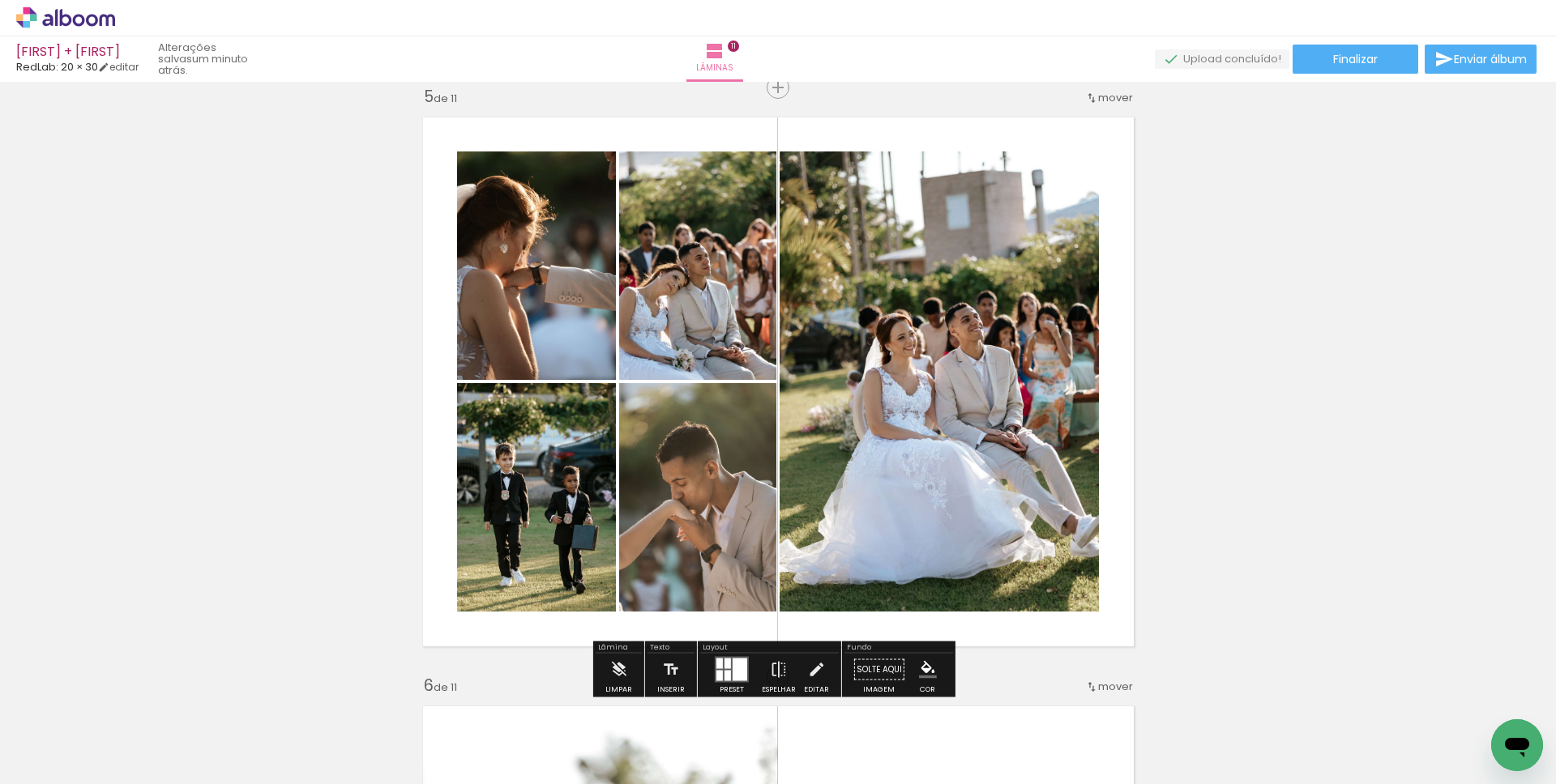 drag, startPoint x: 707, startPoint y: 314, endPoint x: 700, endPoint y: 271, distance: 43.56604 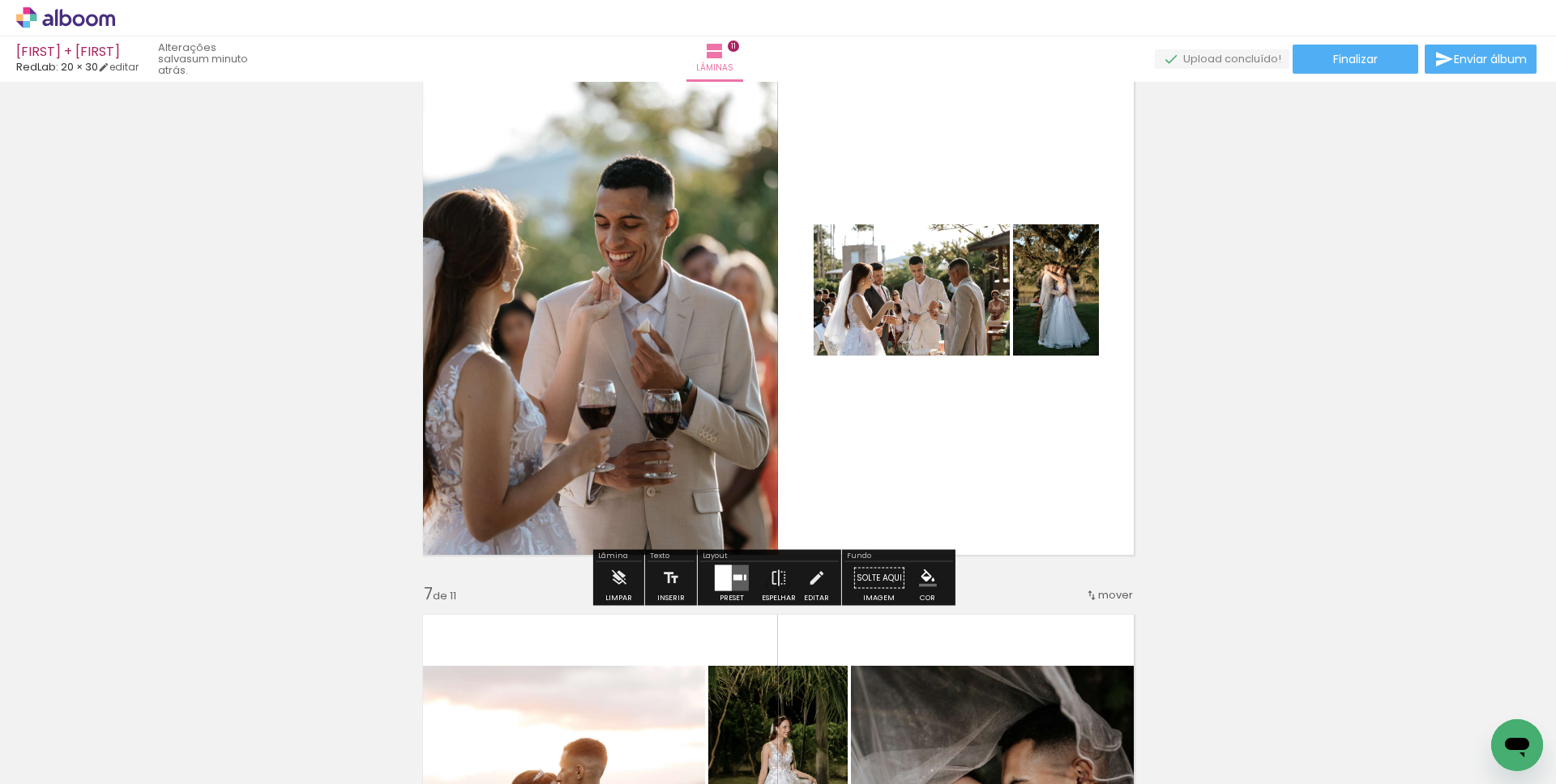scroll, scrollTop: 2709, scrollLeft: 0, axis: vertical 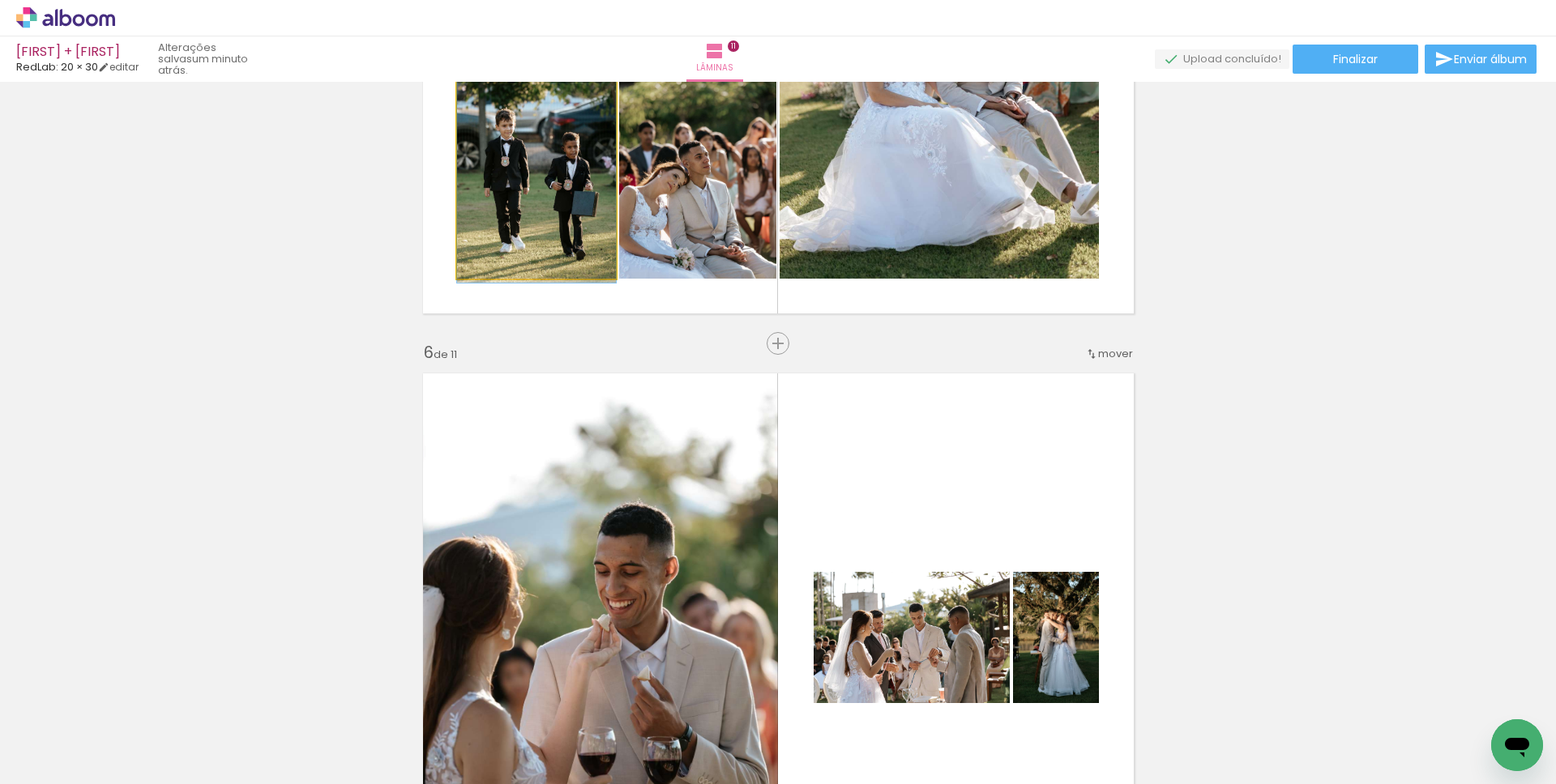 drag, startPoint x: 529, startPoint y: 177, endPoint x: 586, endPoint y: 177, distance: 57 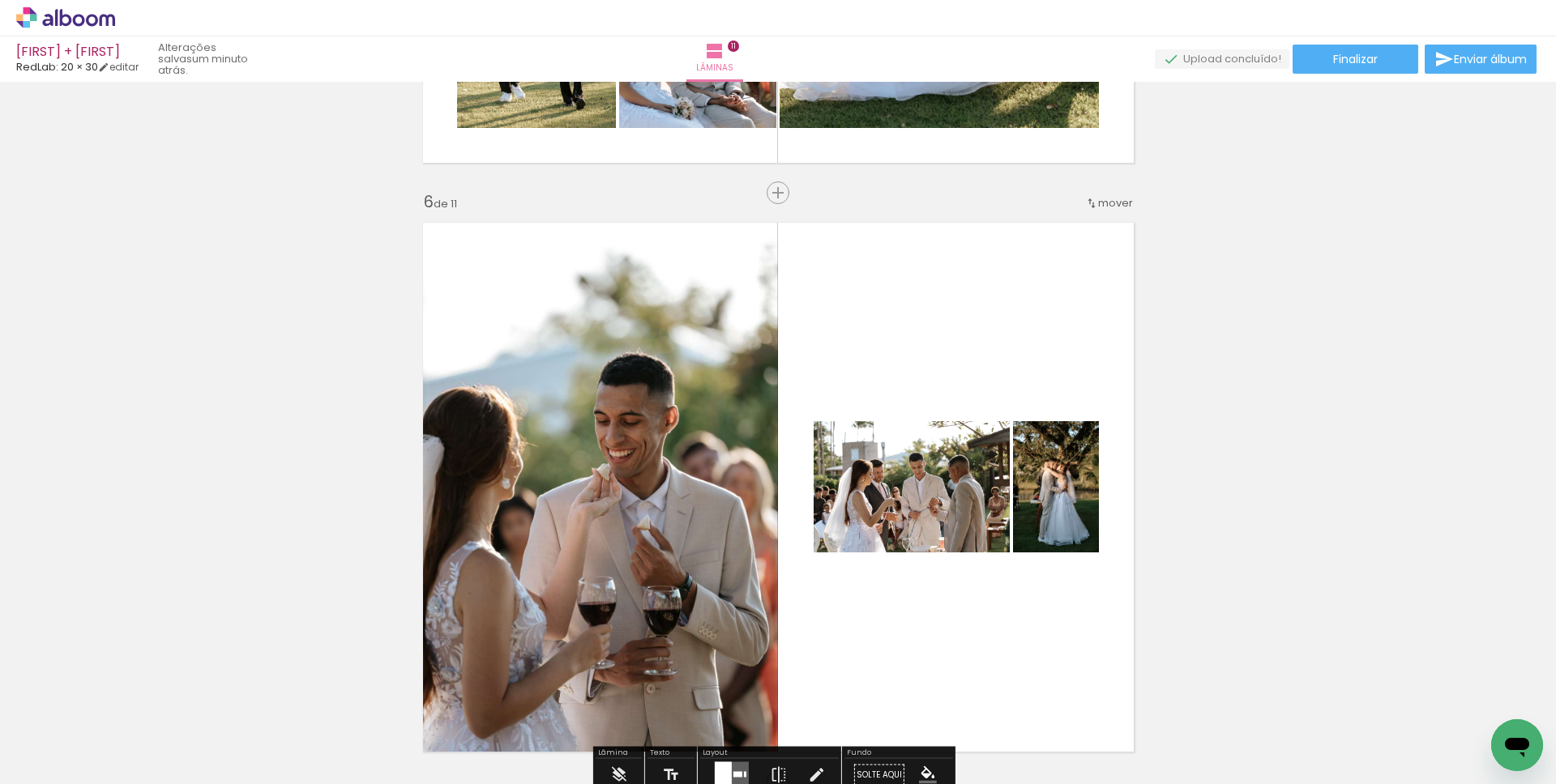 scroll, scrollTop: 2861, scrollLeft: 0, axis: vertical 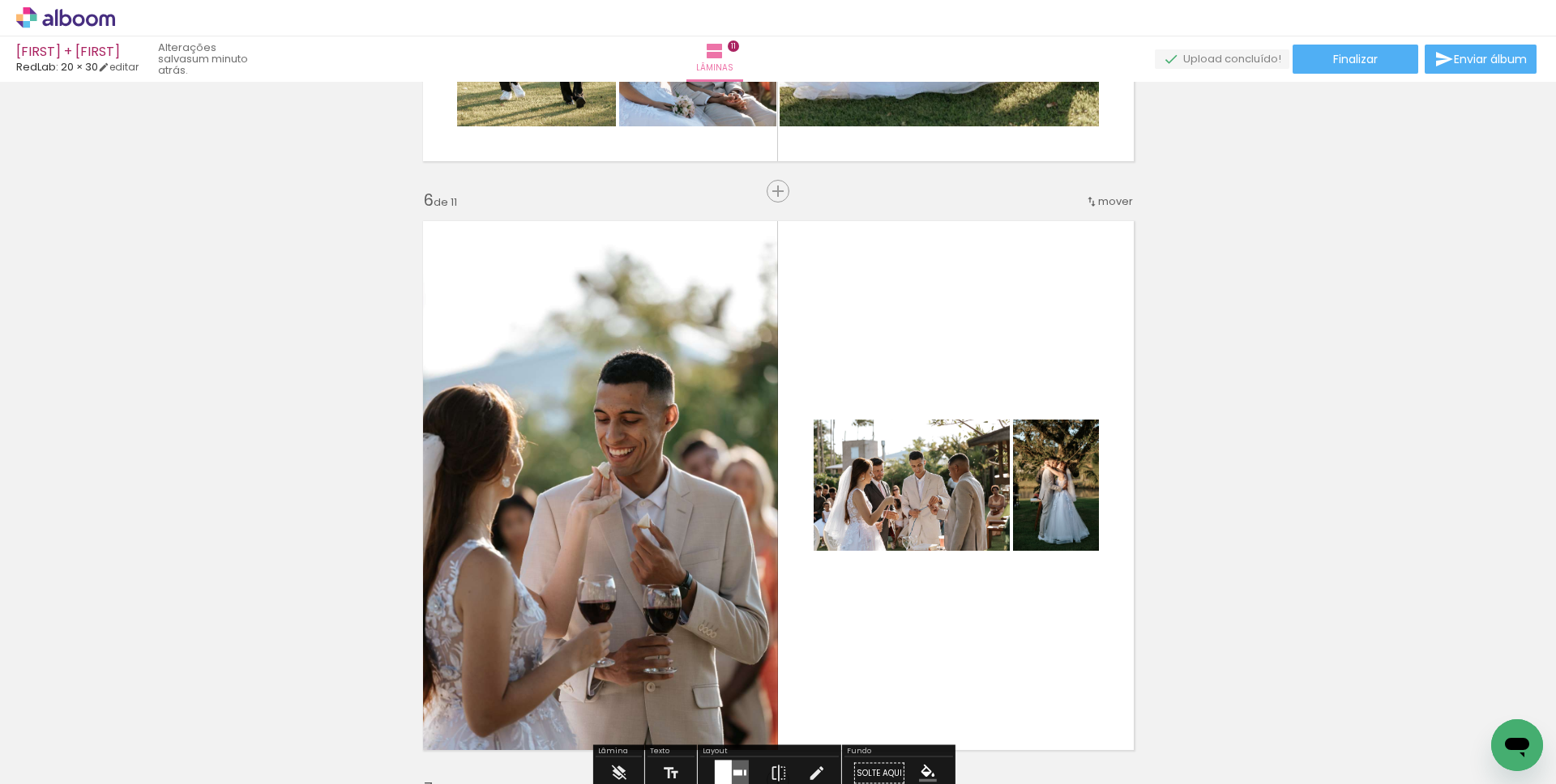 click 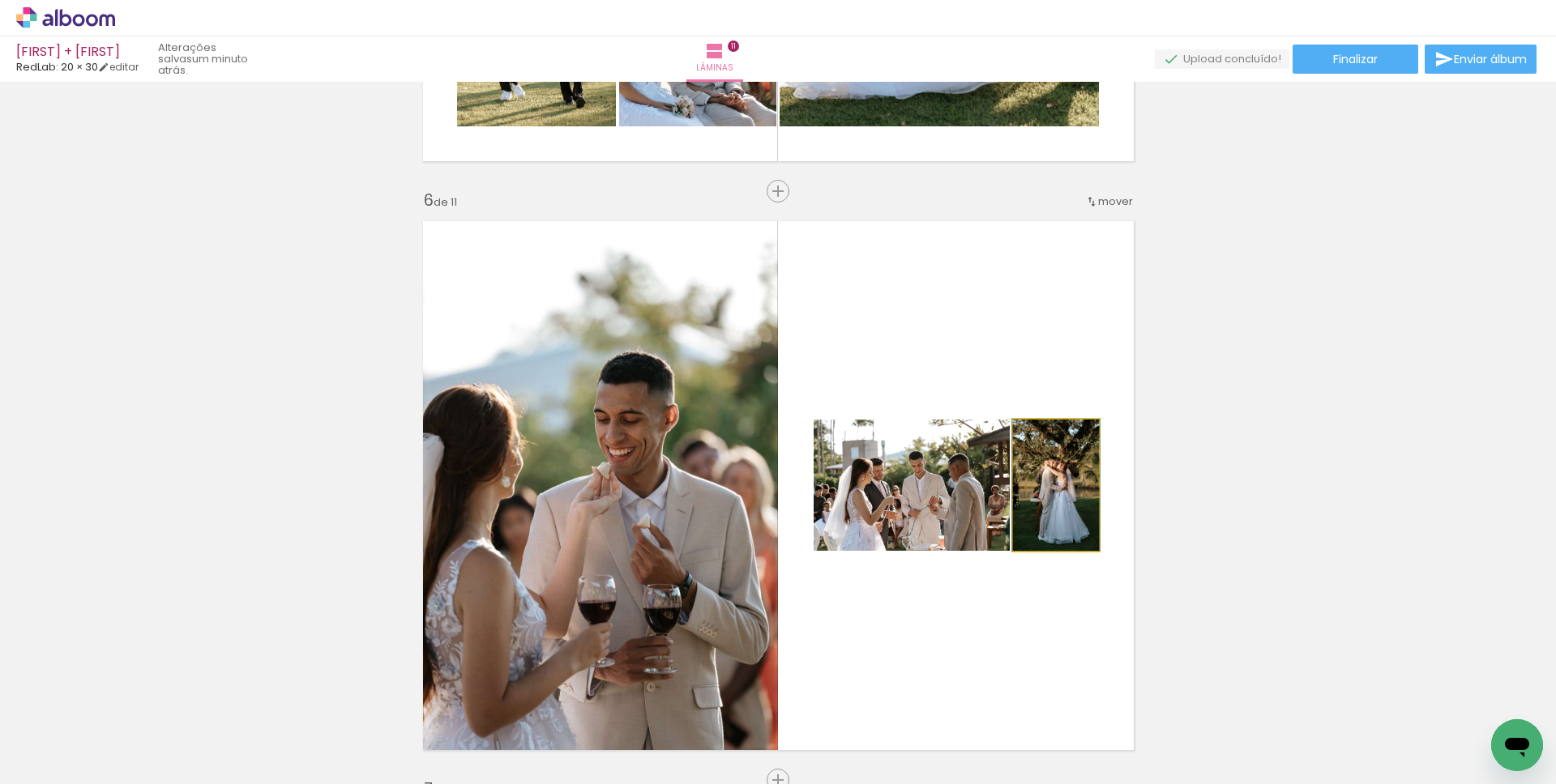 click 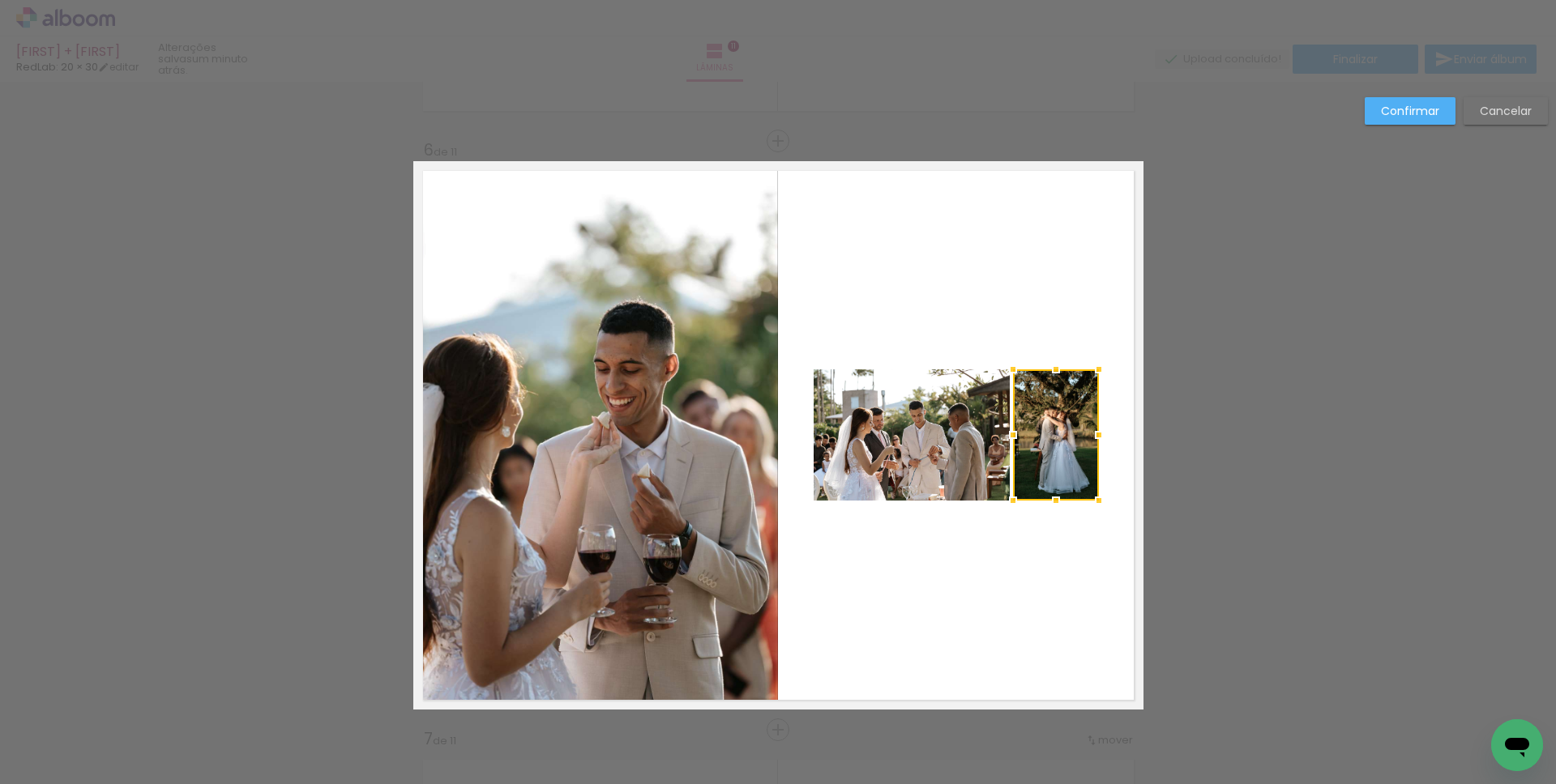 scroll, scrollTop: 2965, scrollLeft: 0, axis: vertical 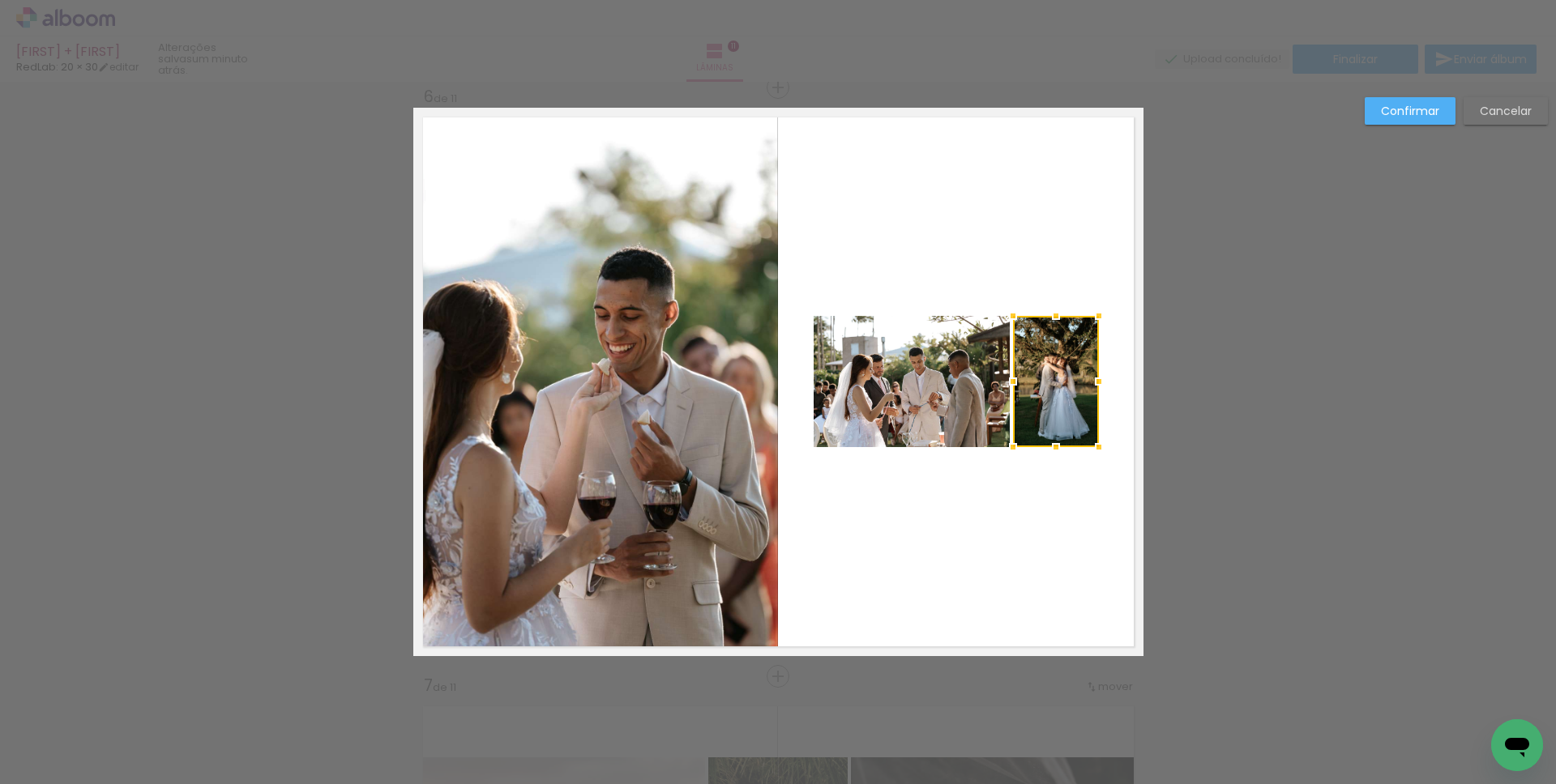 click on "Cancelar" at bounding box center [0, 0] 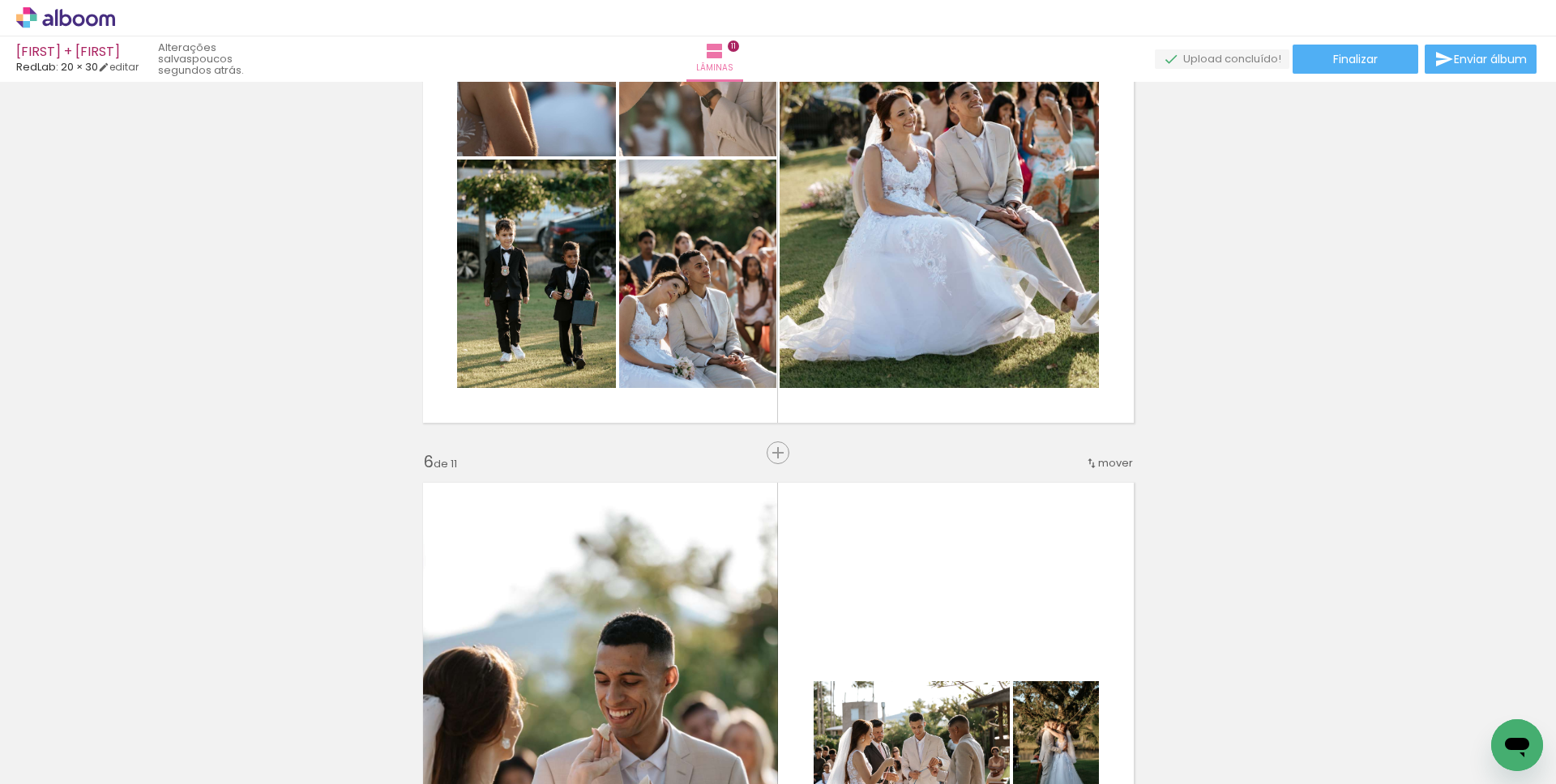 scroll, scrollTop: 2370, scrollLeft: 0, axis: vertical 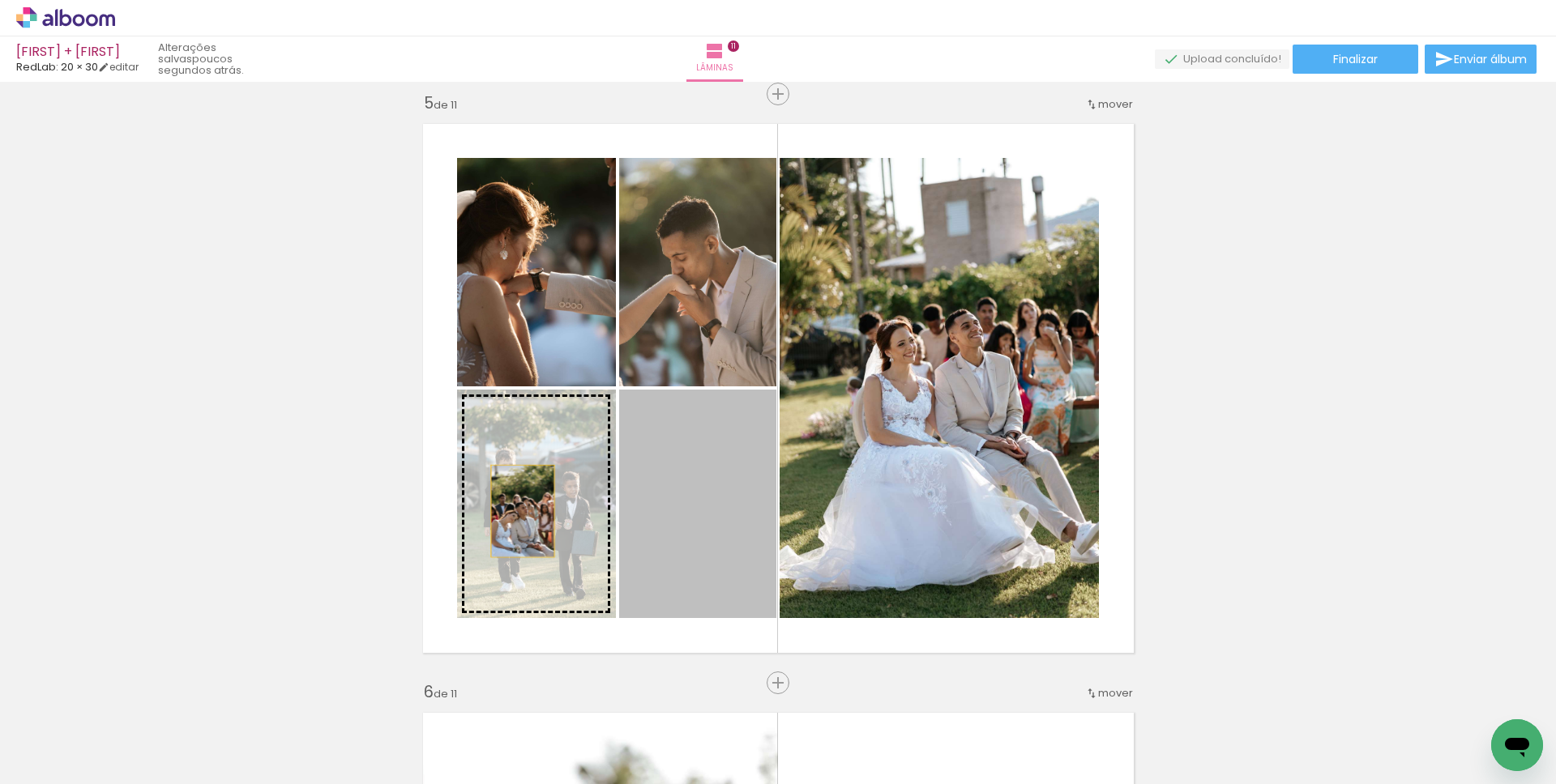 drag, startPoint x: 566, startPoint y: 511, endPoint x: 510, endPoint y: 511, distance: 56 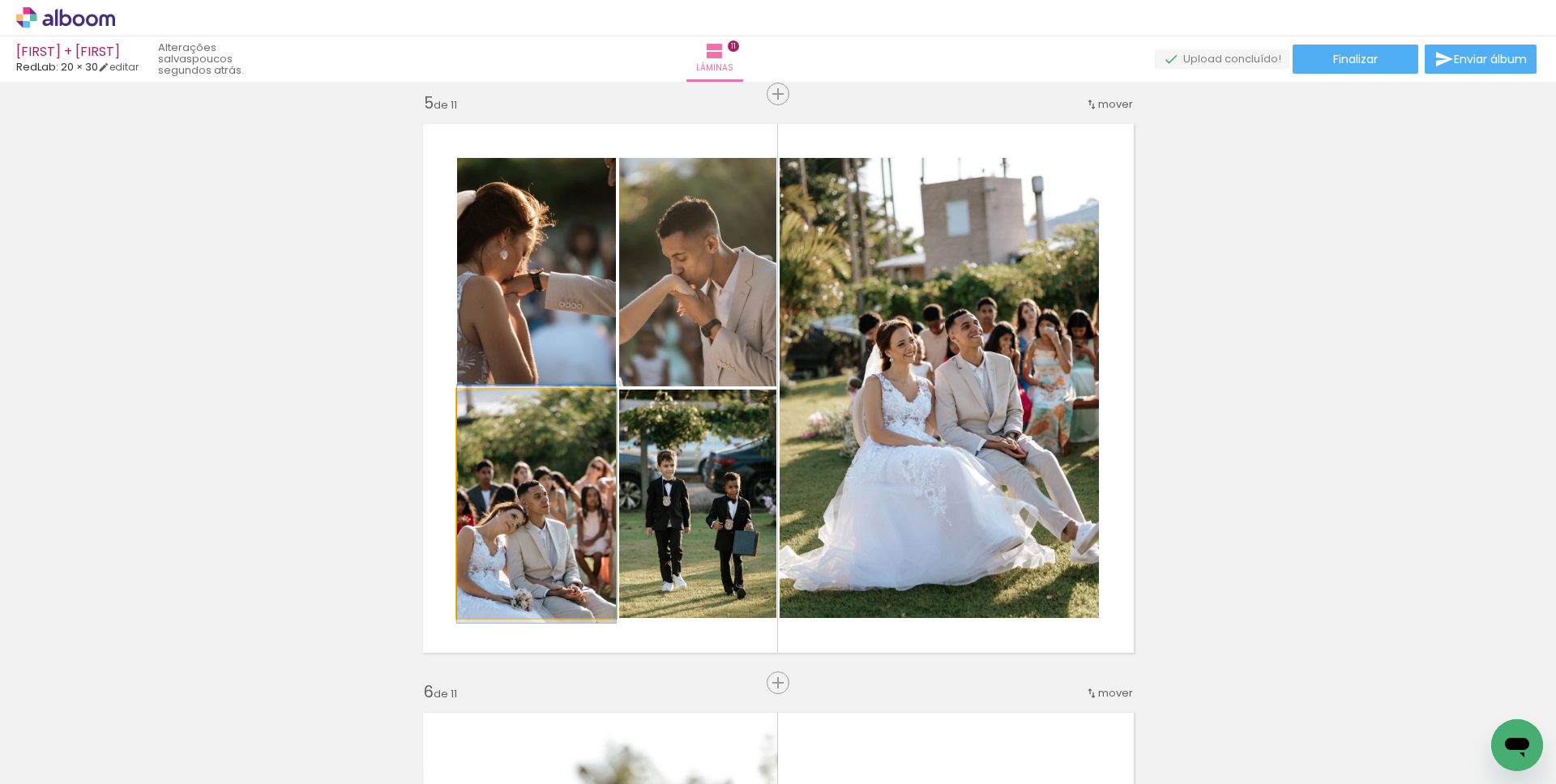 drag, startPoint x: 536, startPoint y: 527, endPoint x: 623, endPoint y: 526, distance: 87.00575 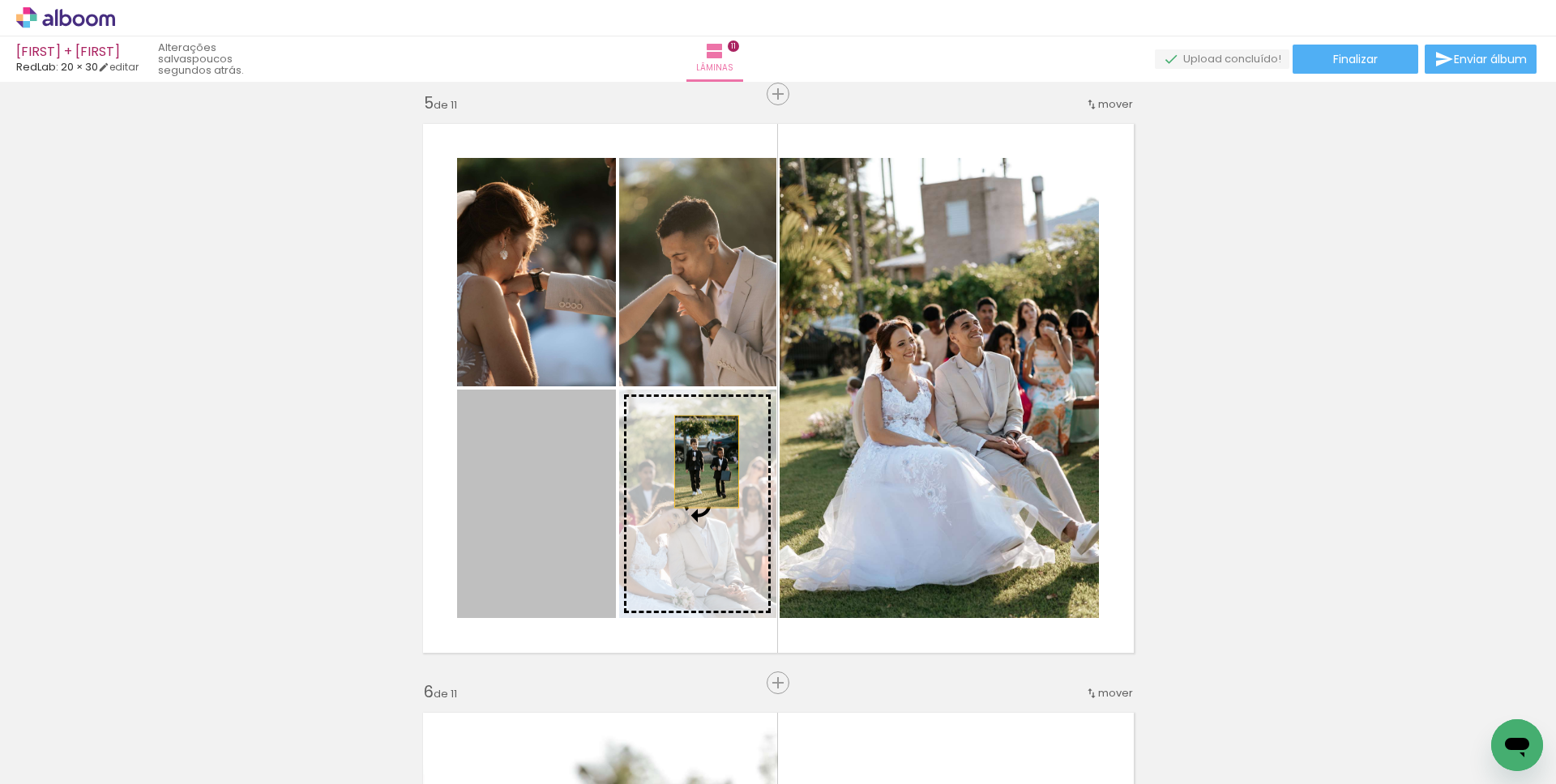drag, startPoint x: 519, startPoint y: 508, endPoint x: 802, endPoint y: 411, distance: 299.1622 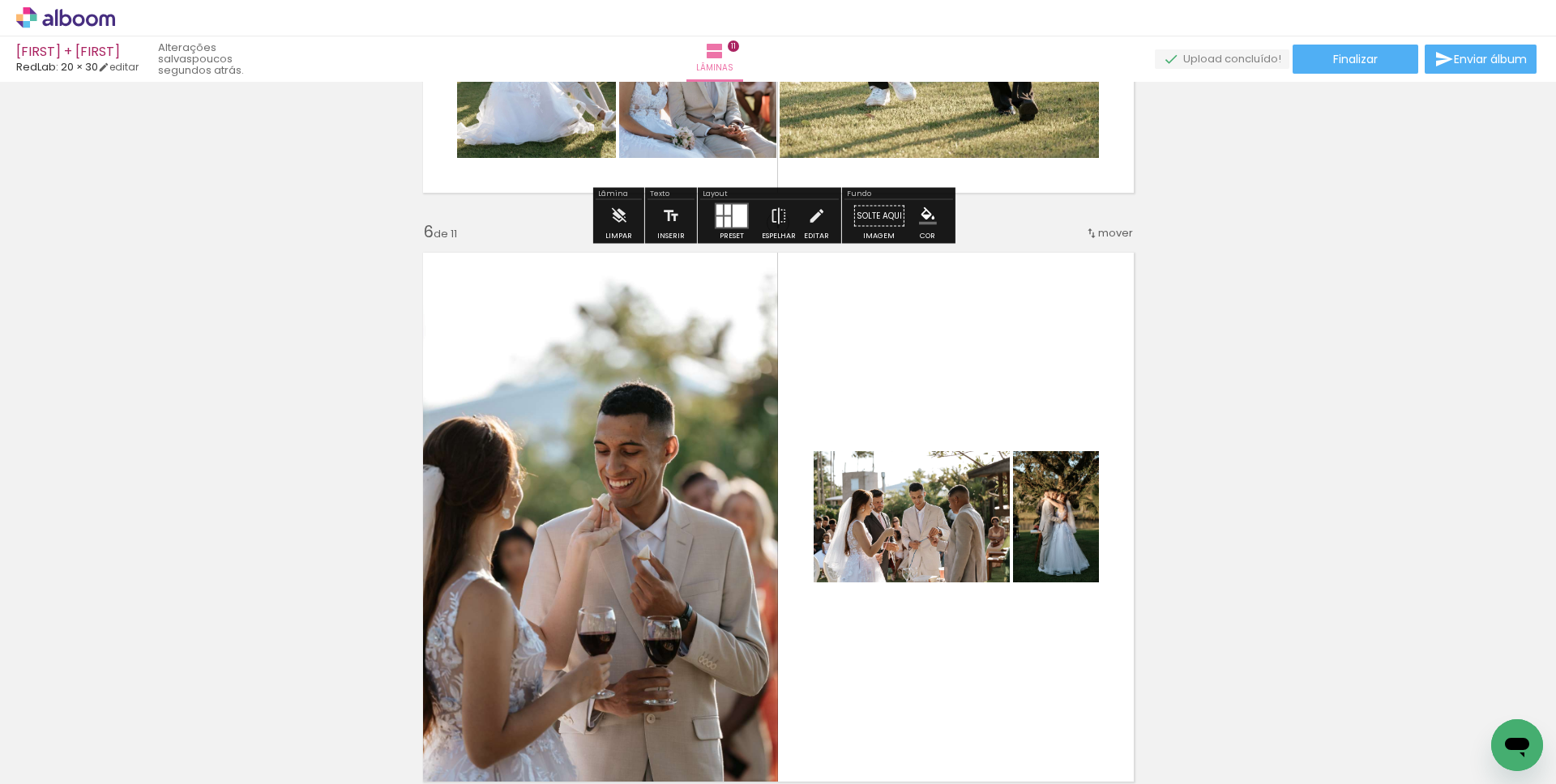 scroll, scrollTop: 2836, scrollLeft: 0, axis: vertical 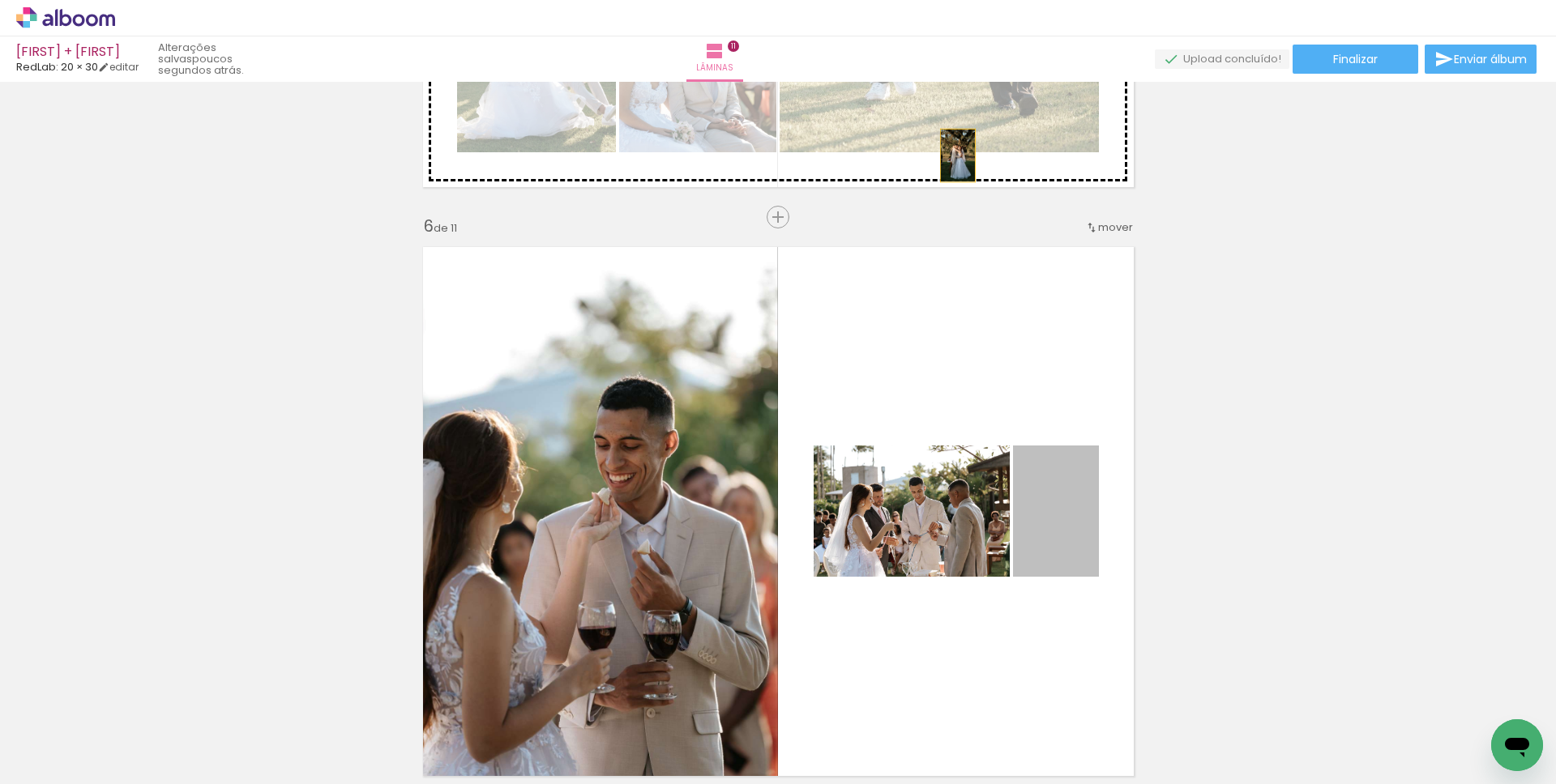 drag, startPoint x: 1039, startPoint y: 547, endPoint x: 951, endPoint y: 139, distance: 417.3823 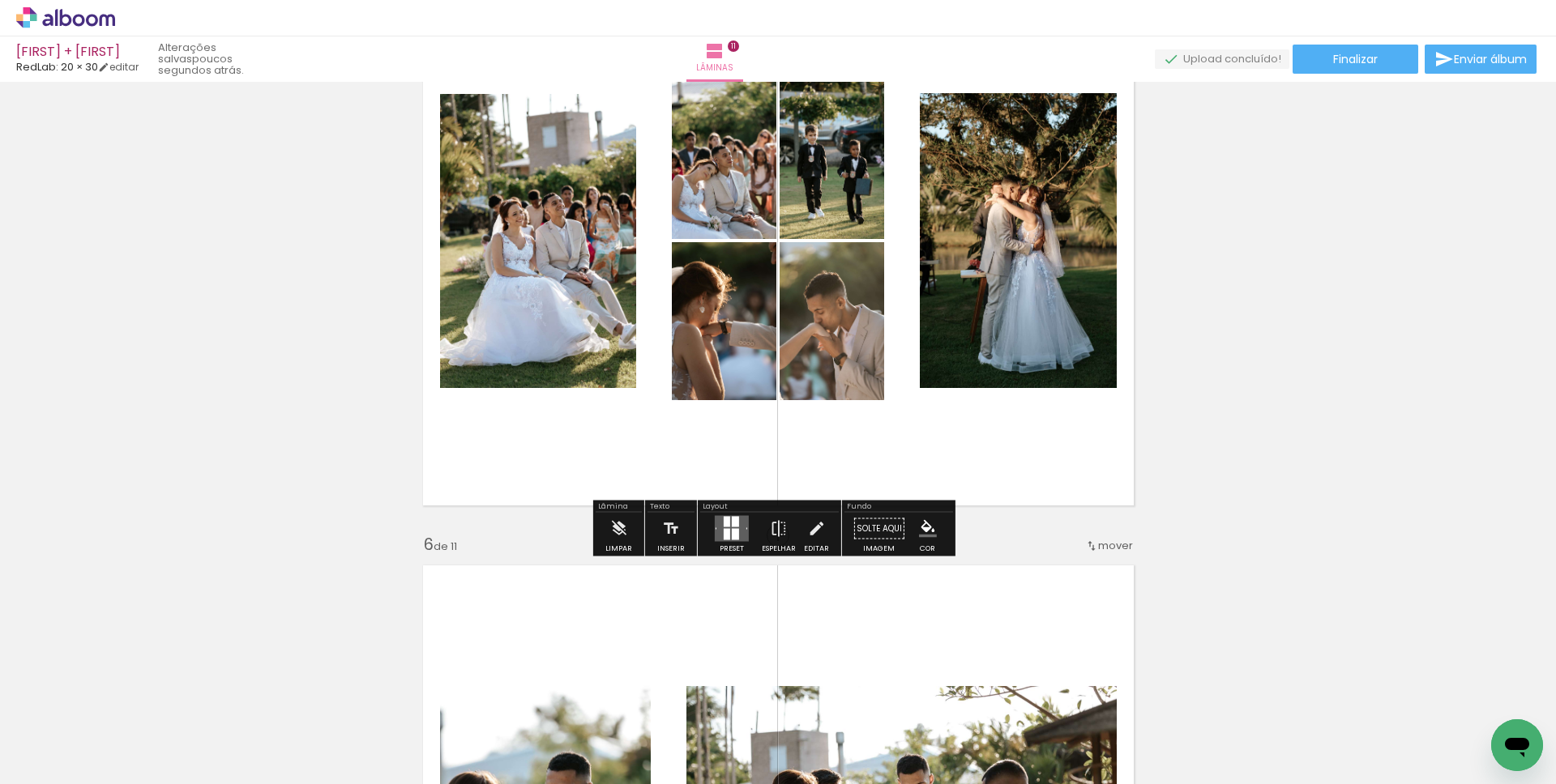scroll, scrollTop: 2515, scrollLeft: 0, axis: vertical 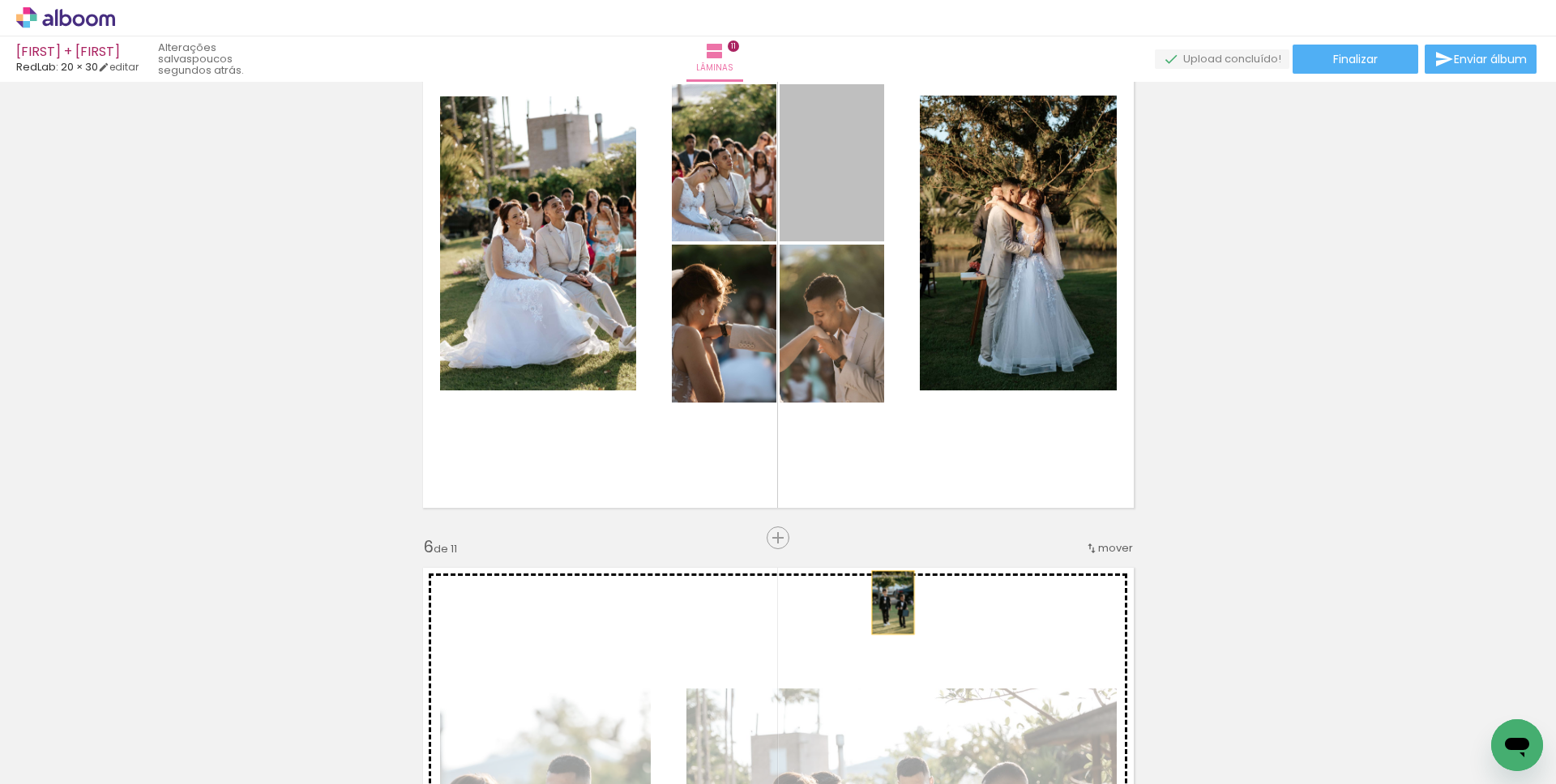 drag, startPoint x: 825, startPoint y: 175, endPoint x: 887, endPoint y: 603, distance: 432.46734 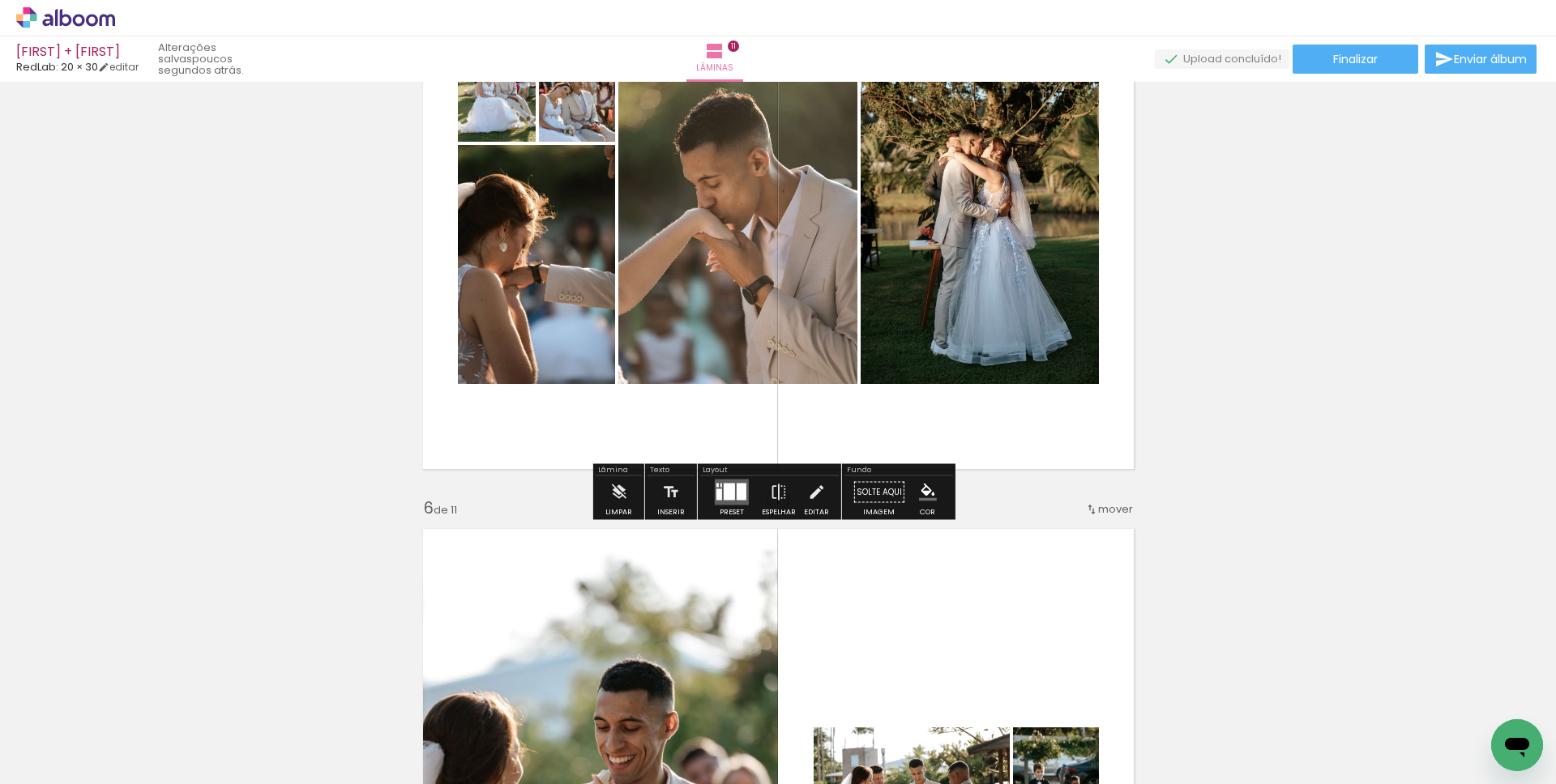 scroll, scrollTop: 2575, scrollLeft: 0, axis: vertical 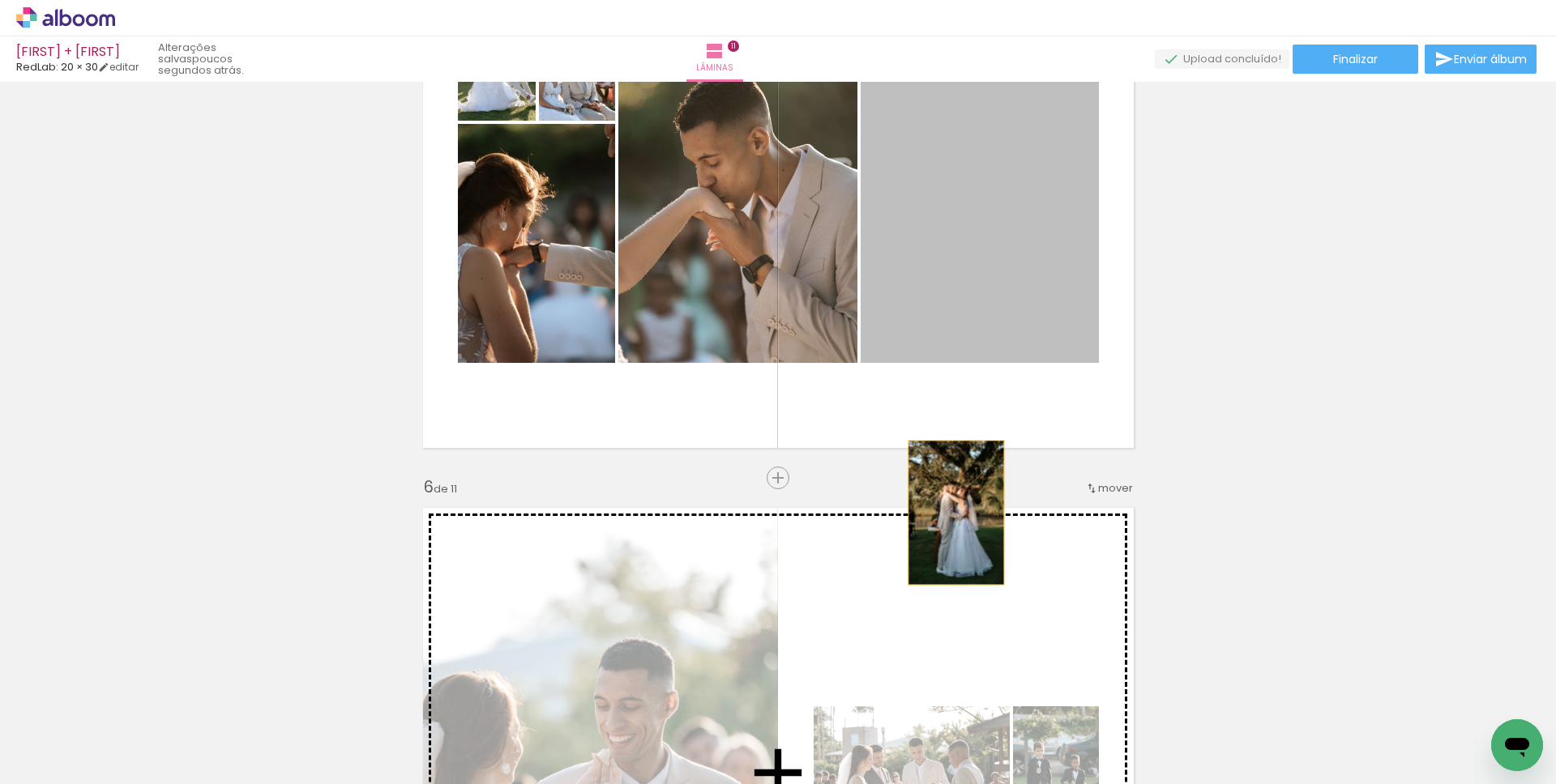 drag, startPoint x: 972, startPoint y: 234, endPoint x: 955, endPoint y: 553, distance: 319.4527 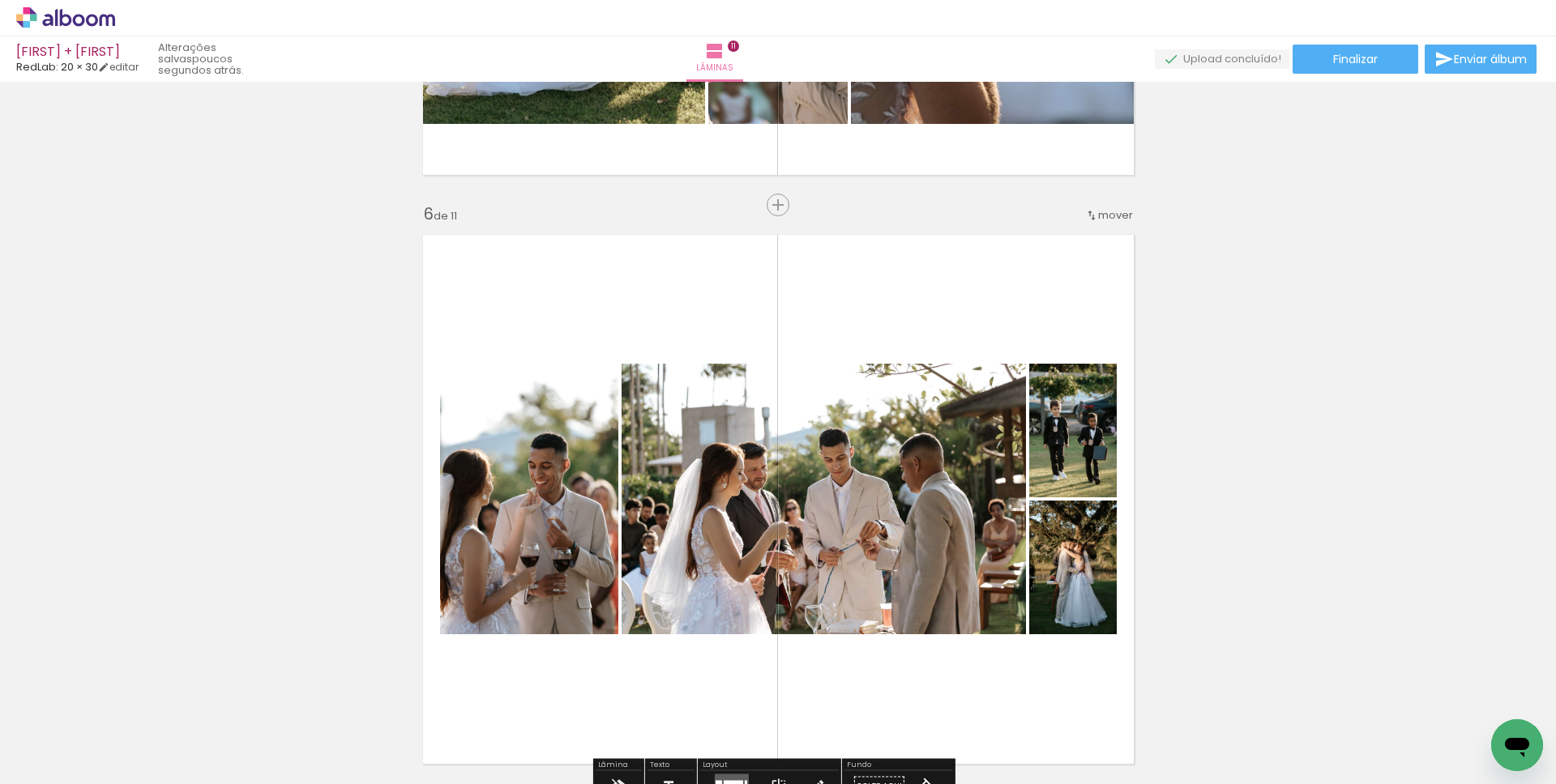 scroll, scrollTop: 2859, scrollLeft: 0, axis: vertical 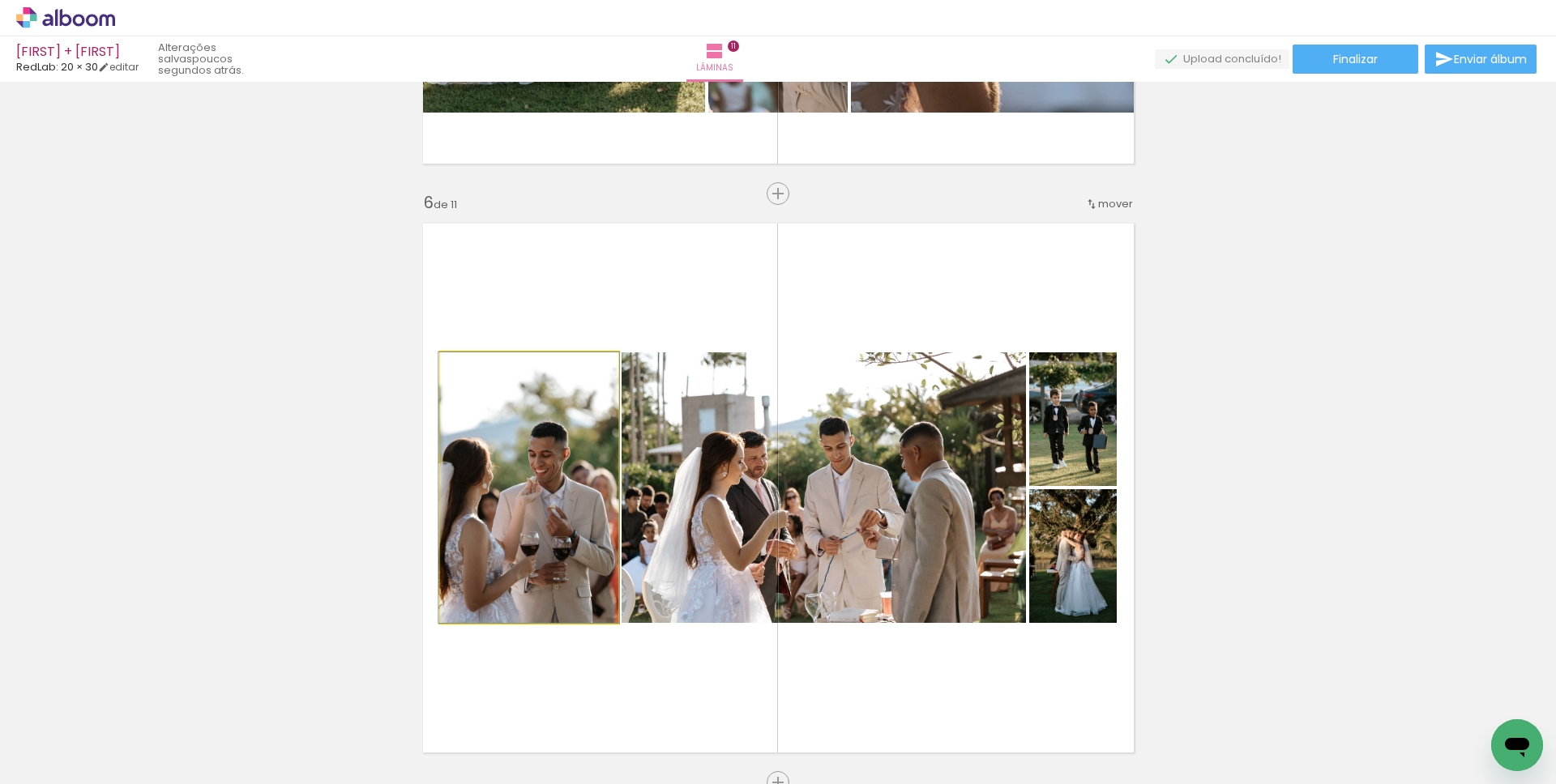 click 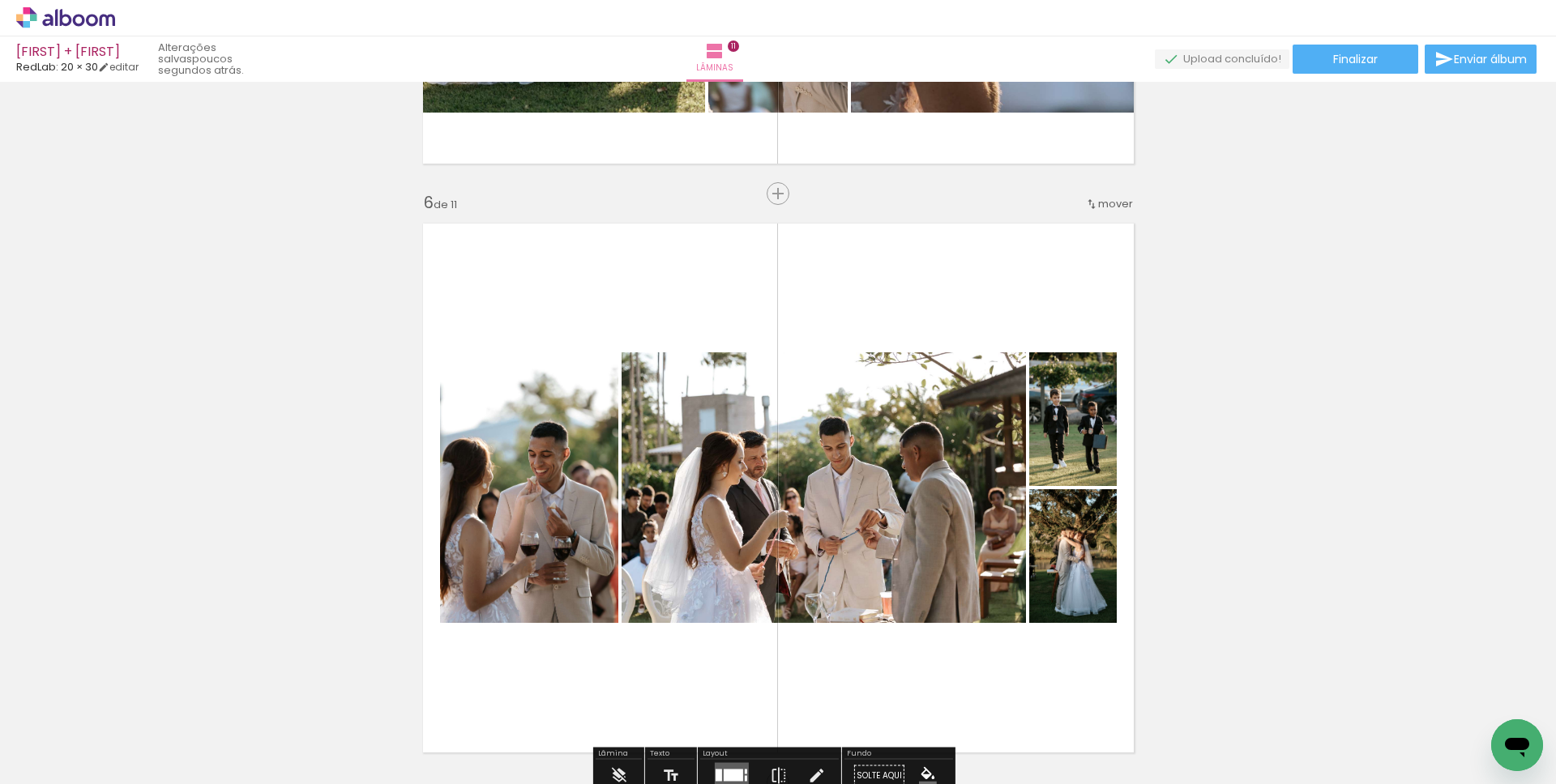 click 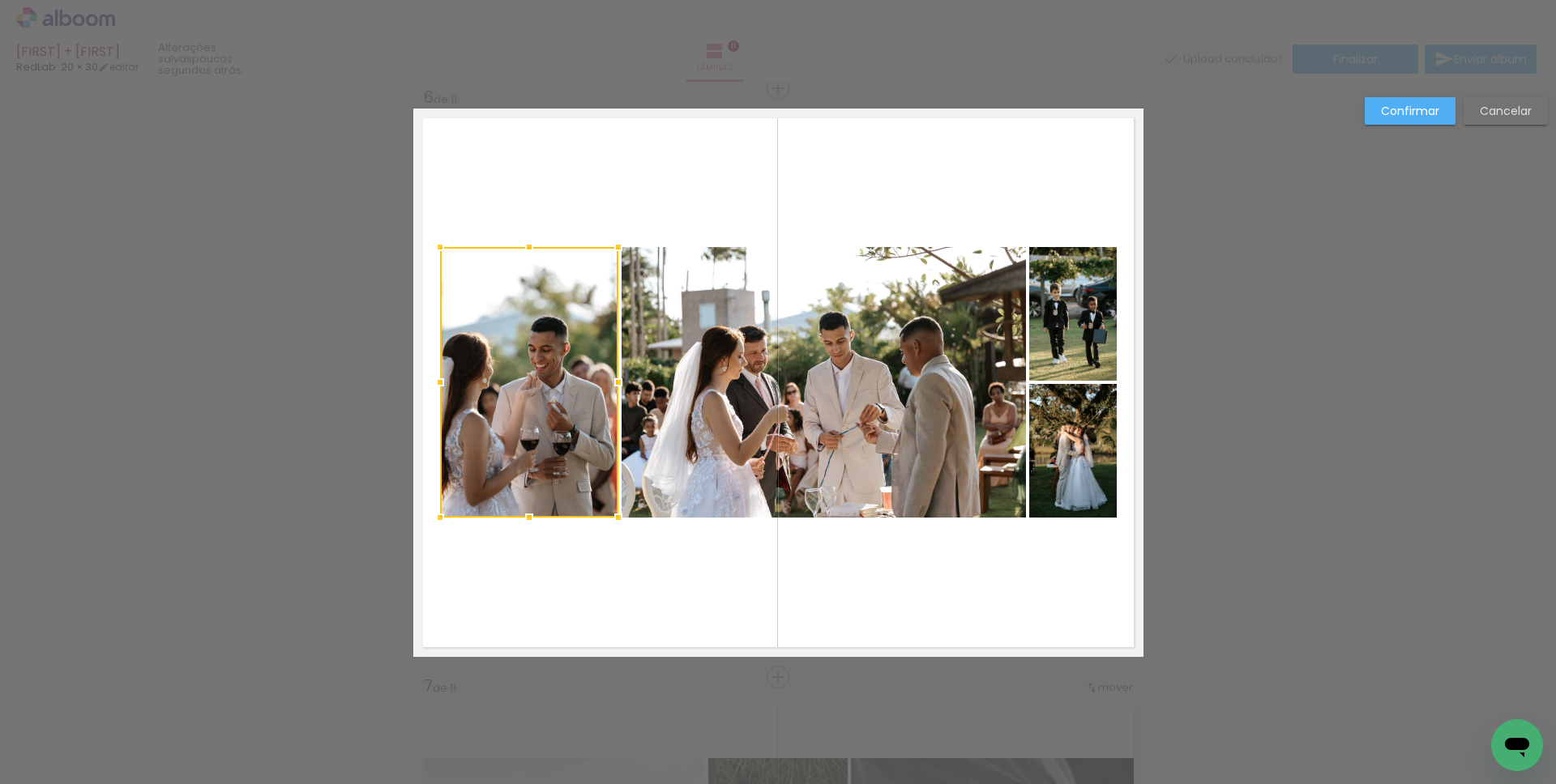 scroll, scrollTop: 2965, scrollLeft: 0, axis: vertical 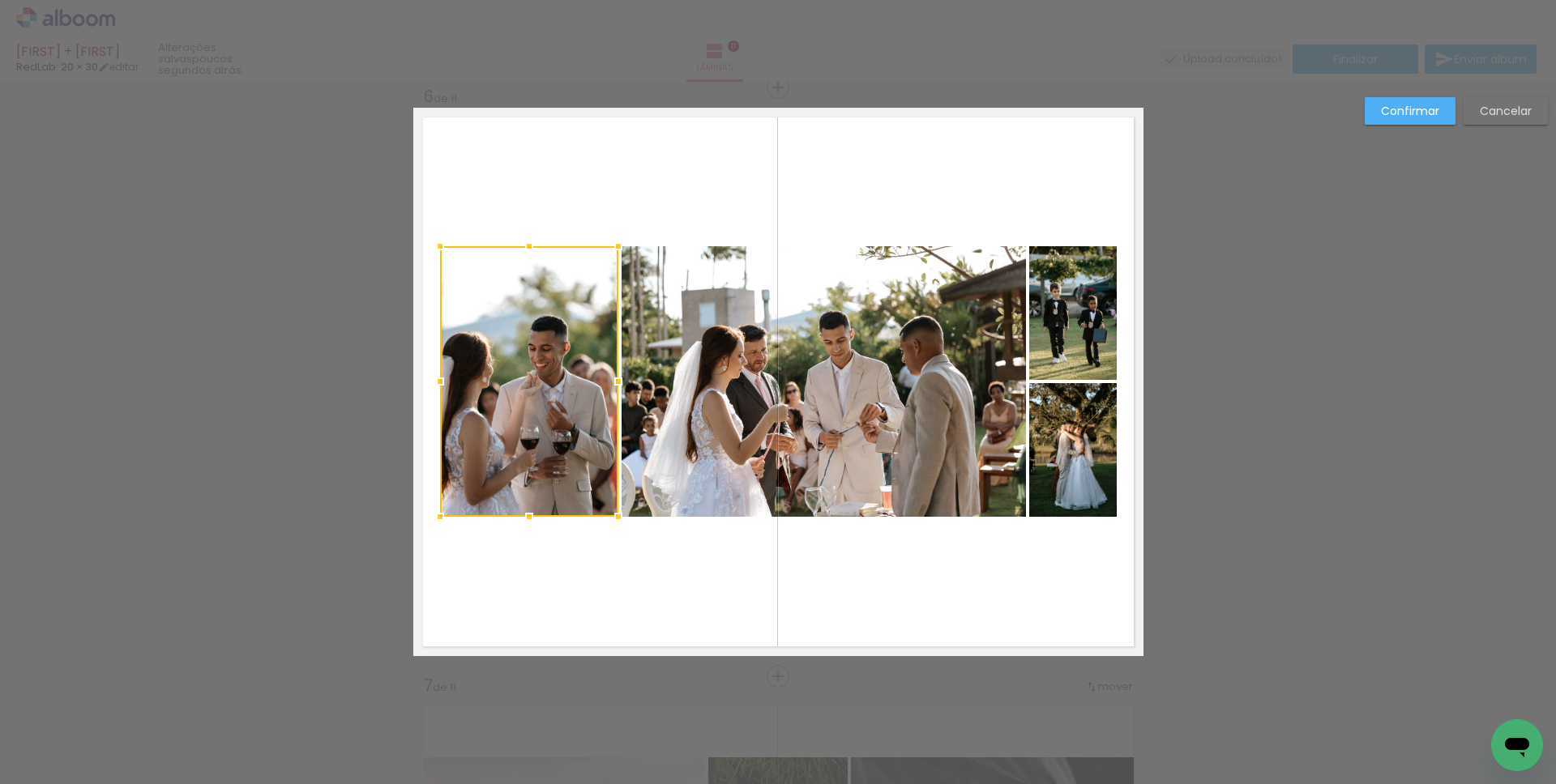click on "Cancelar" at bounding box center [0, 0] 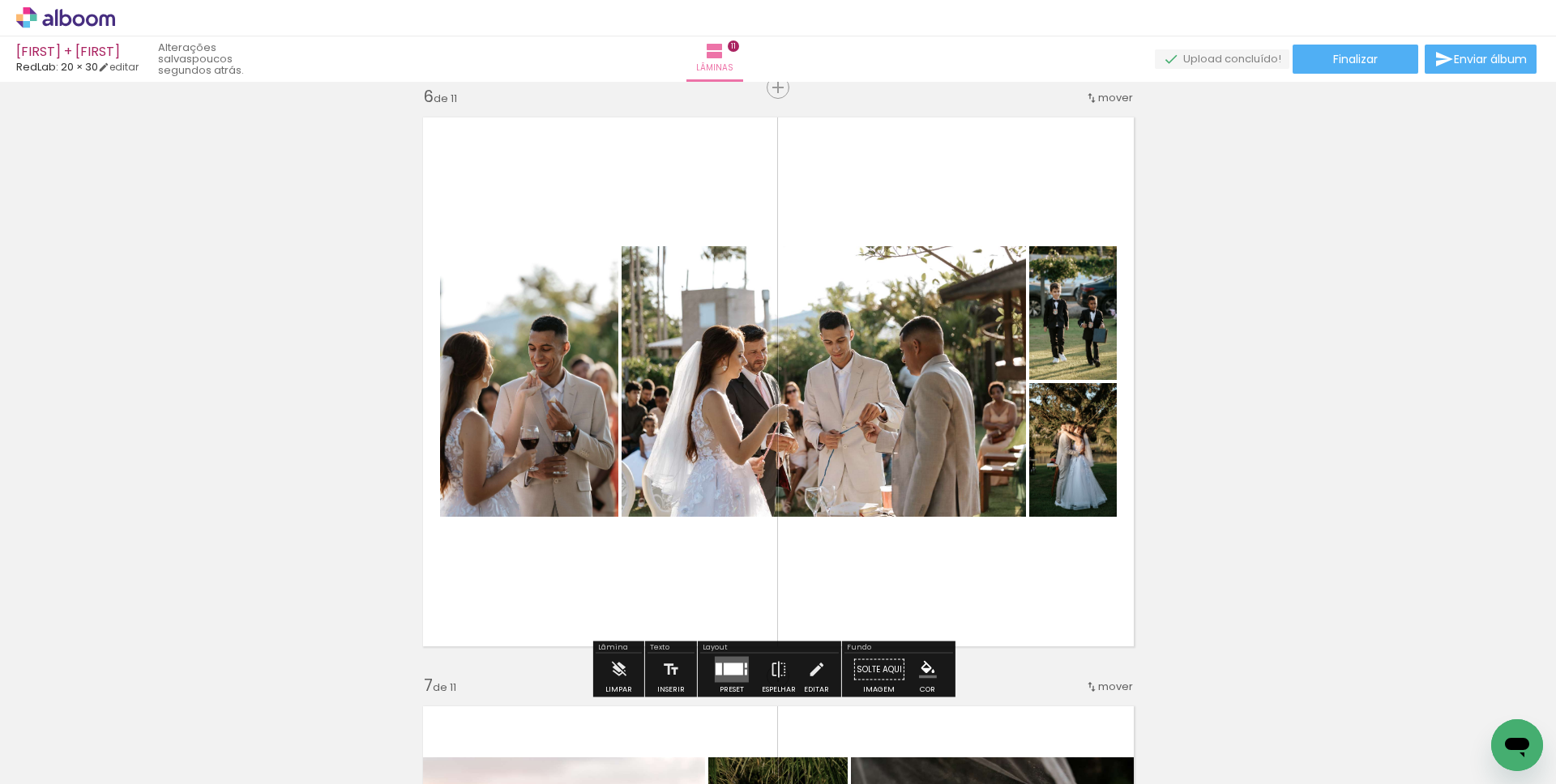 scroll, scrollTop: 2805, scrollLeft: 0, axis: vertical 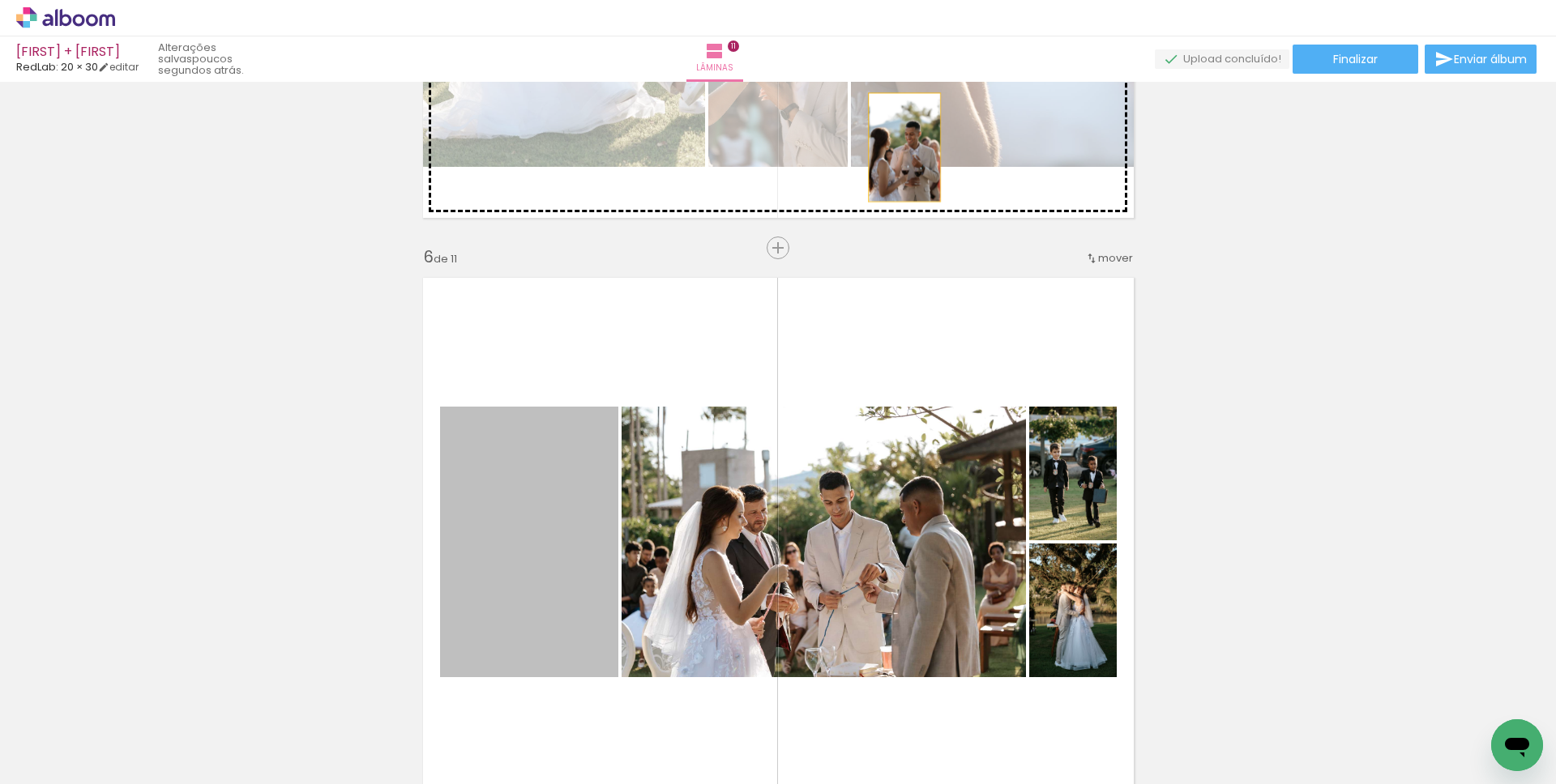 drag, startPoint x: 558, startPoint y: 511, endPoint x: 898, endPoint y: 147, distance: 498.0924 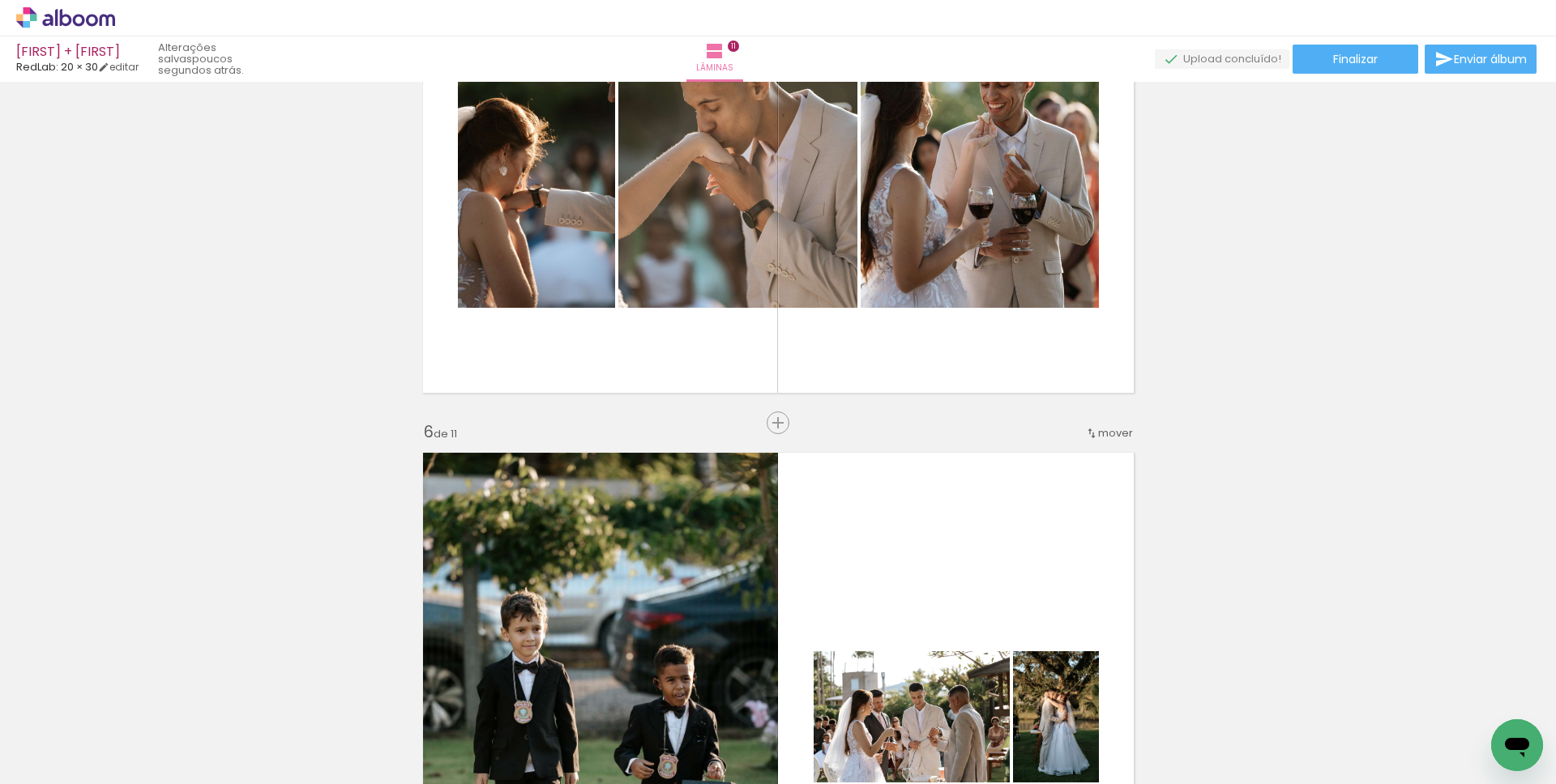 scroll, scrollTop: 2462, scrollLeft: 0, axis: vertical 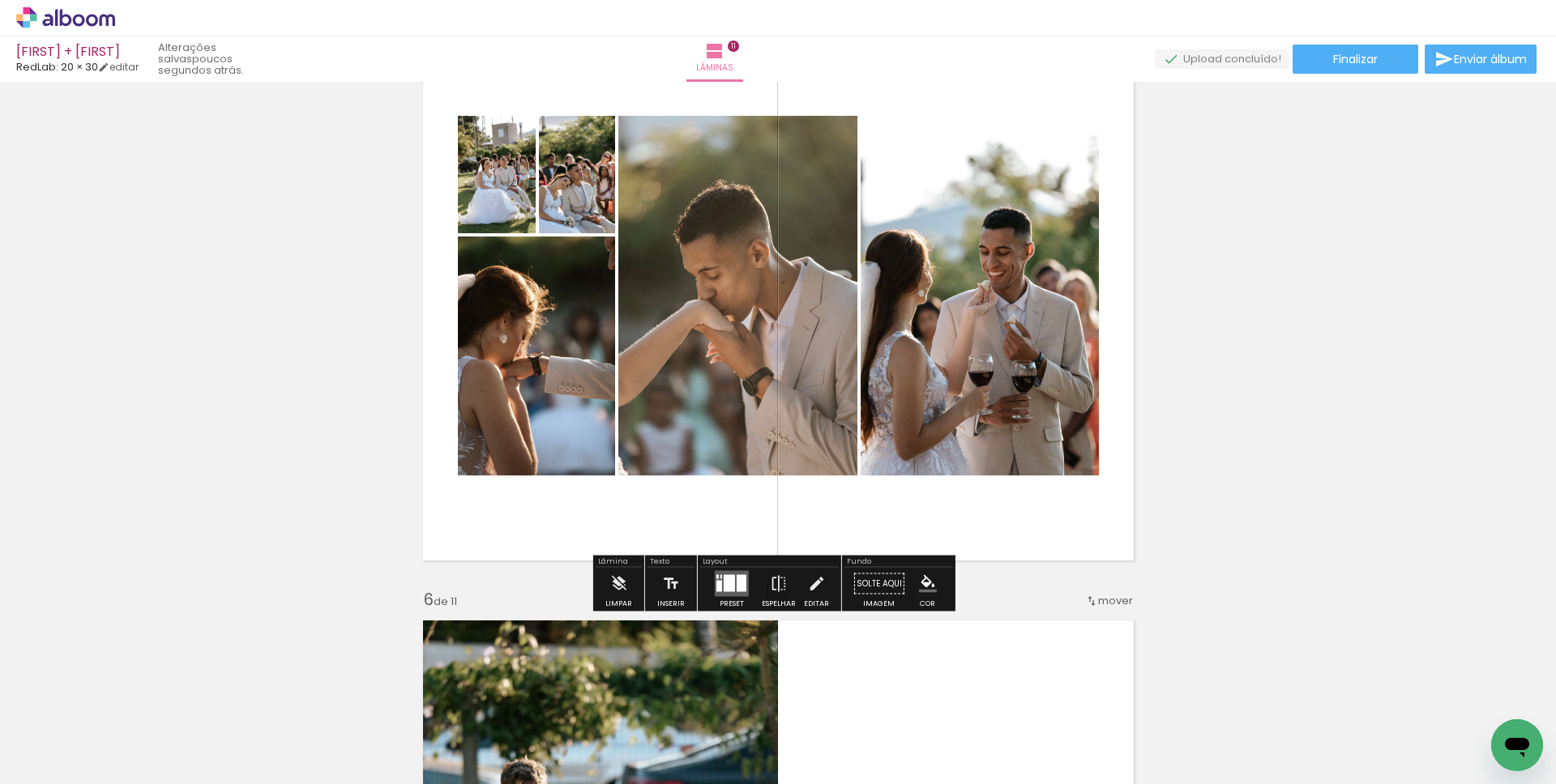 click at bounding box center [719, 586] 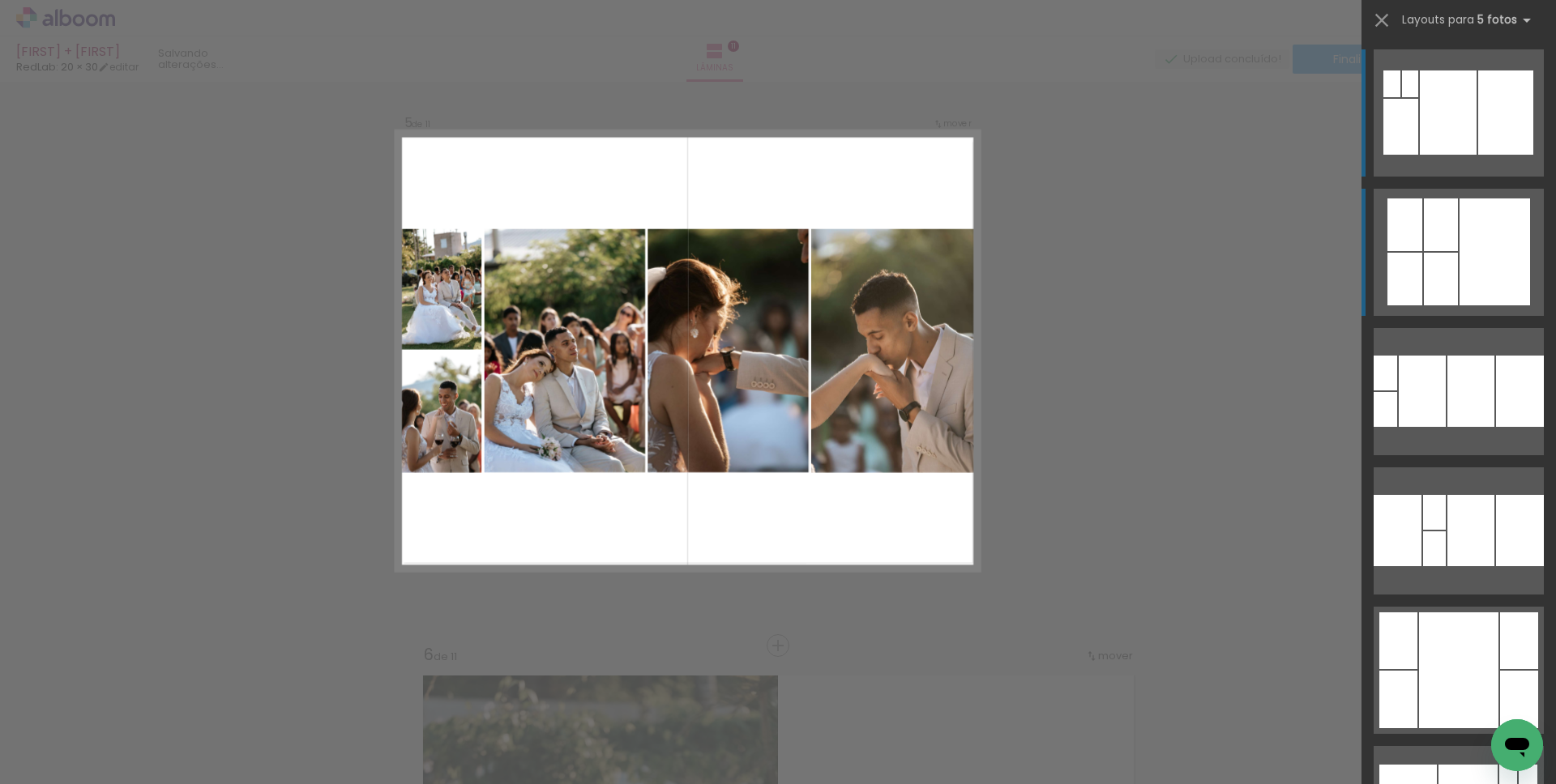 scroll, scrollTop: 2376, scrollLeft: 0, axis: vertical 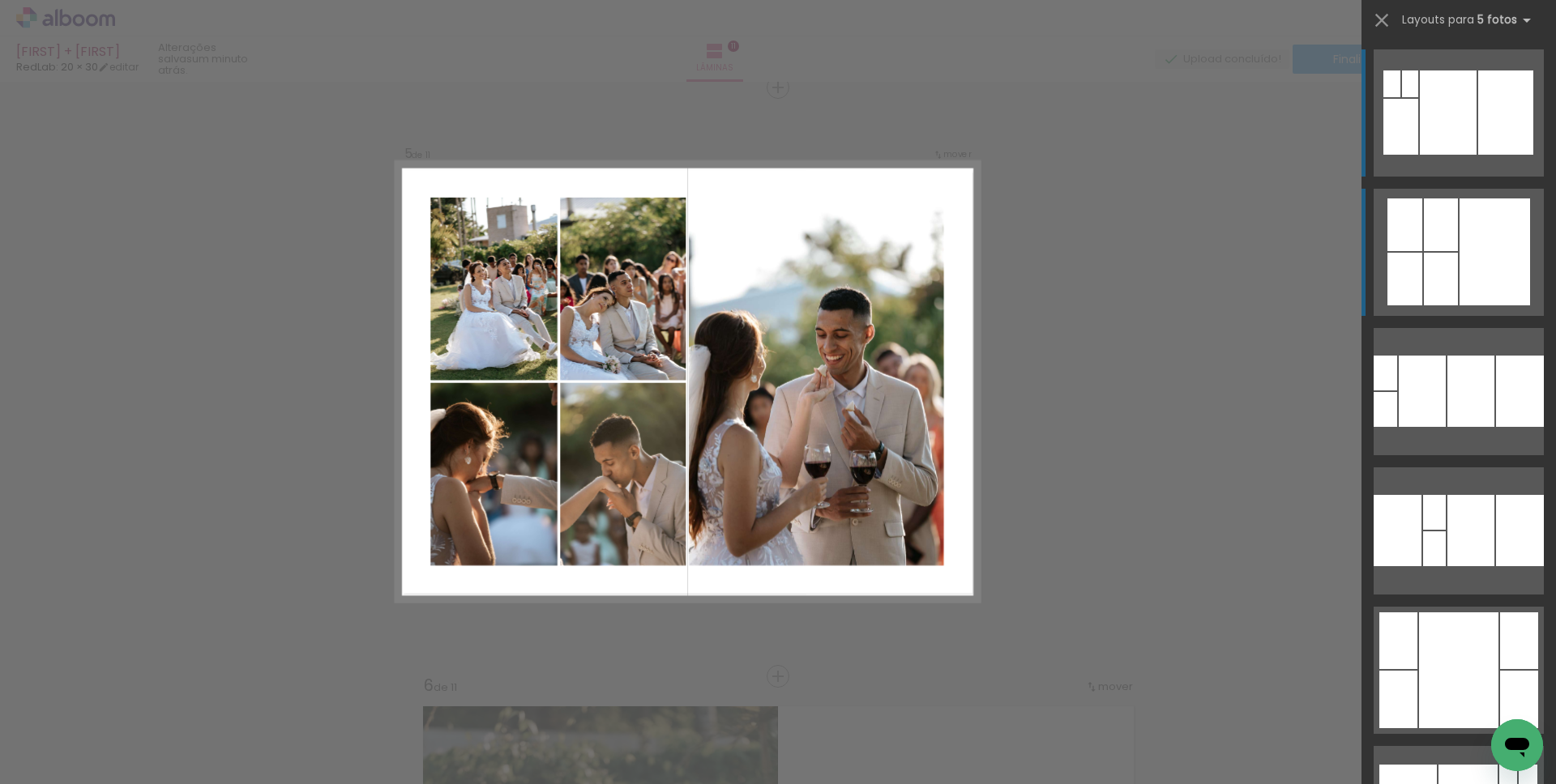 click at bounding box center [1385, 409] 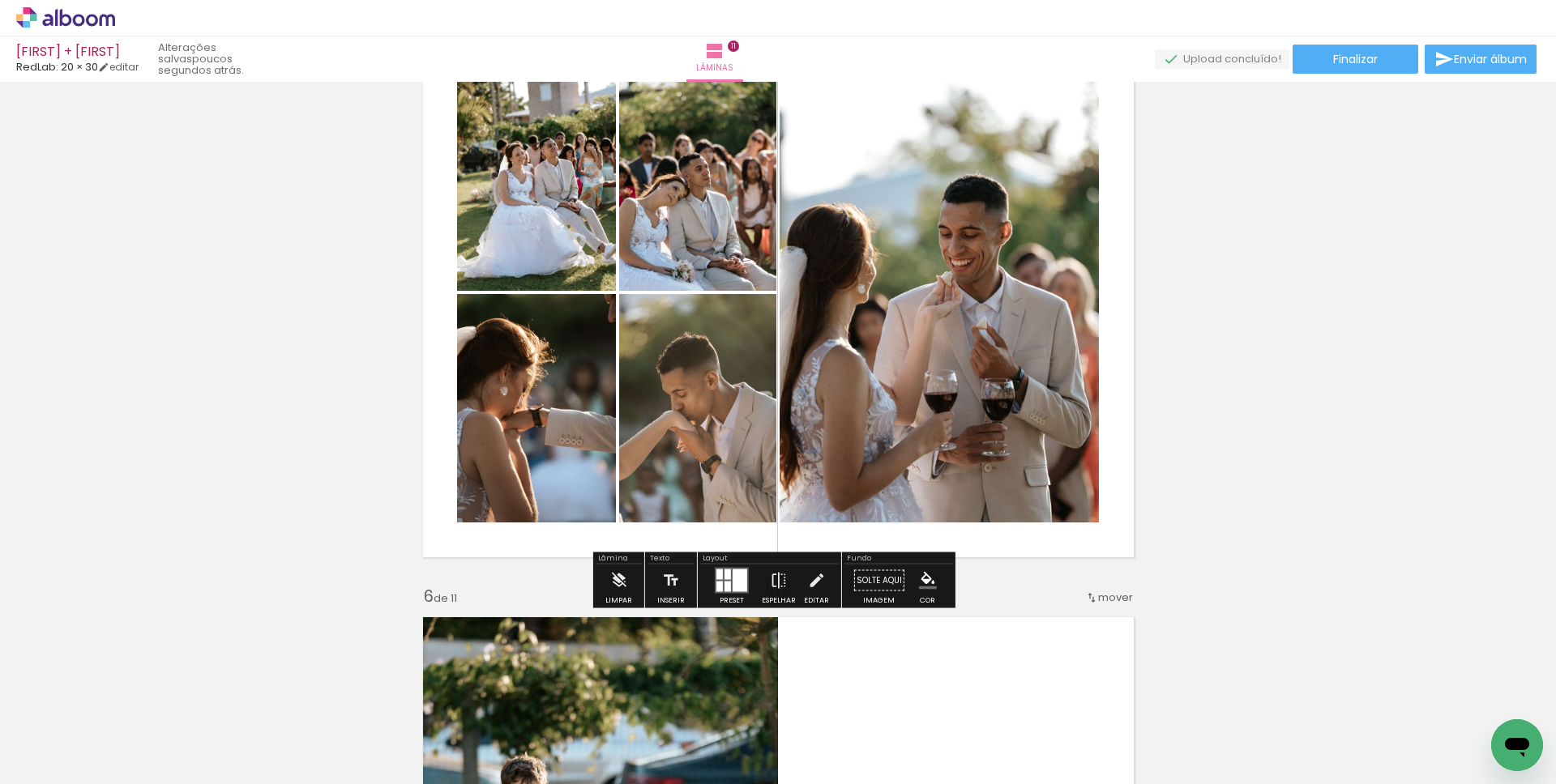scroll, scrollTop: 2428, scrollLeft: 0, axis: vertical 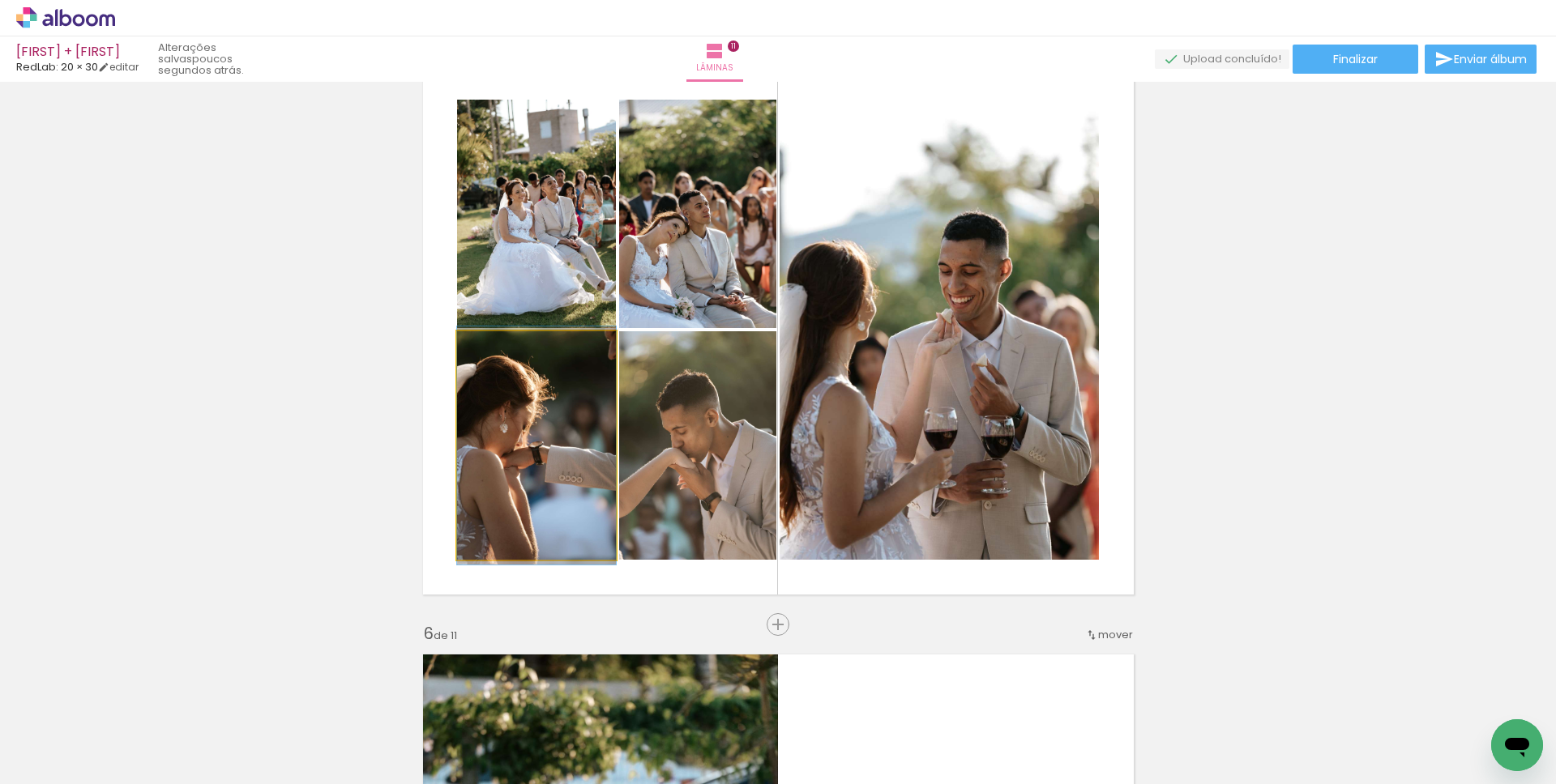 drag, startPoint x: 575, startPoint y: 428, endPoint x: 550, endPoint y: 223, distance: 206.51876 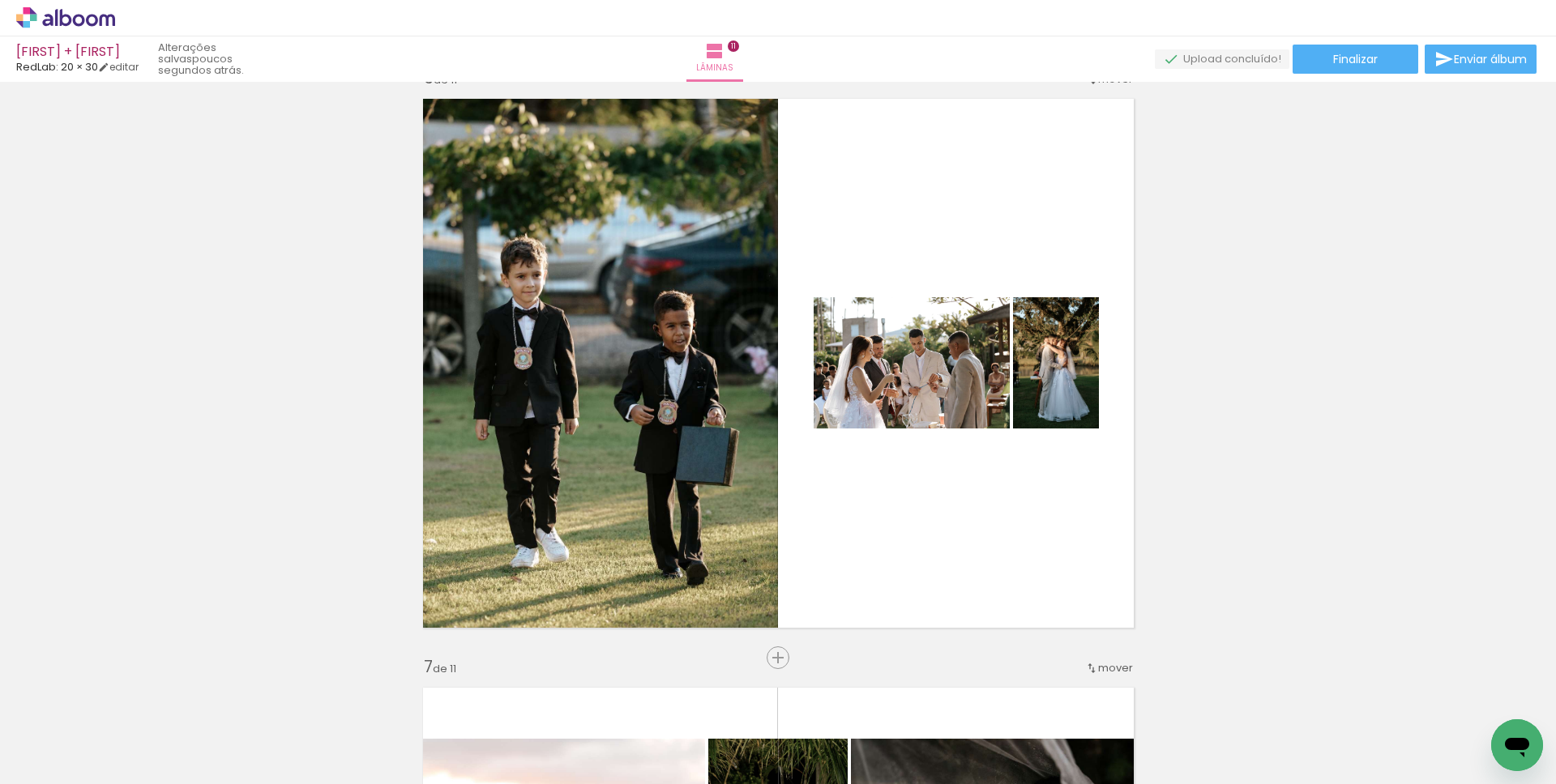 scroll, scrollTop: 2996, scrollLeft: 0, axis: vertical 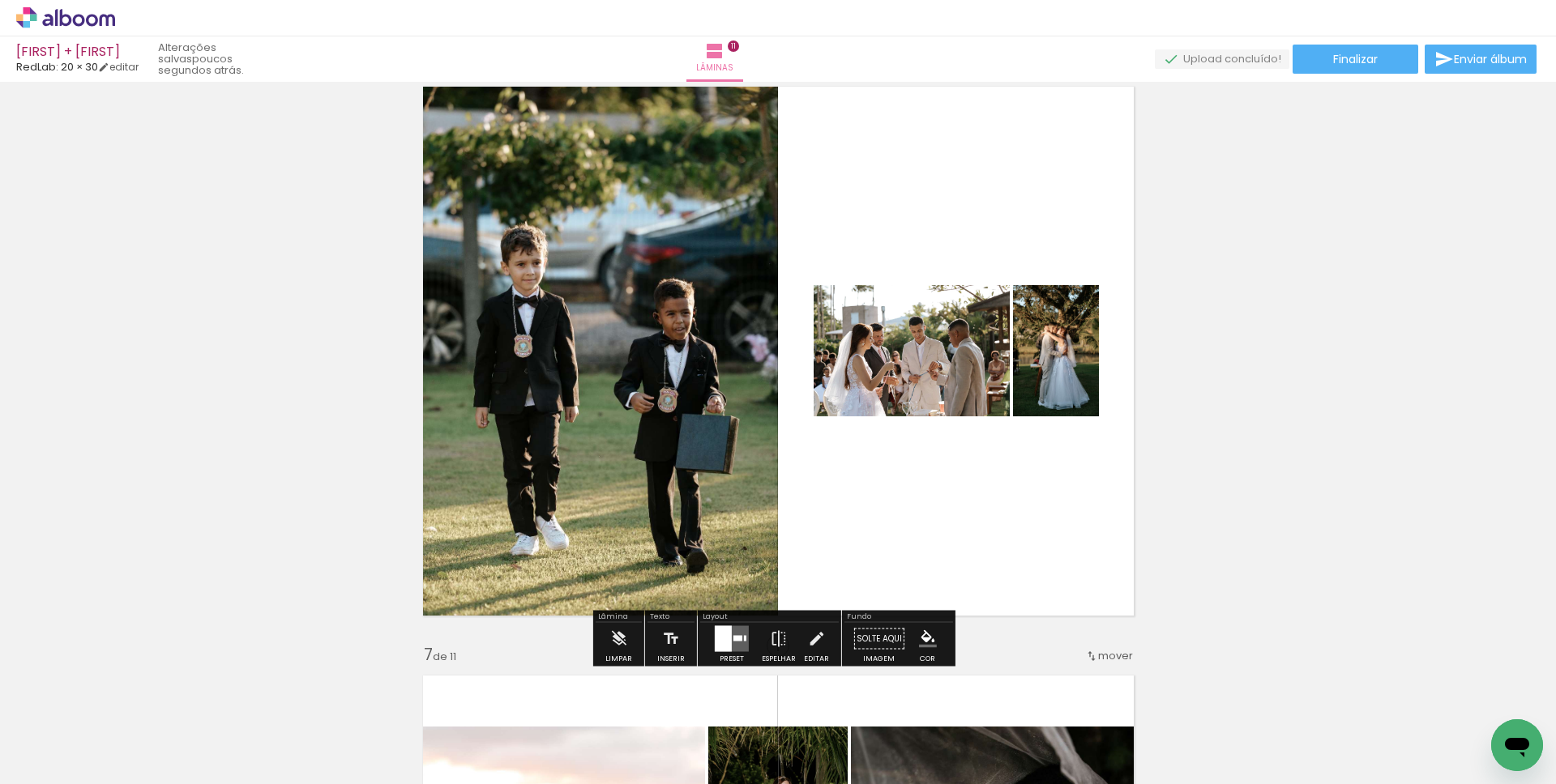 click at bounding box center [745, 638] 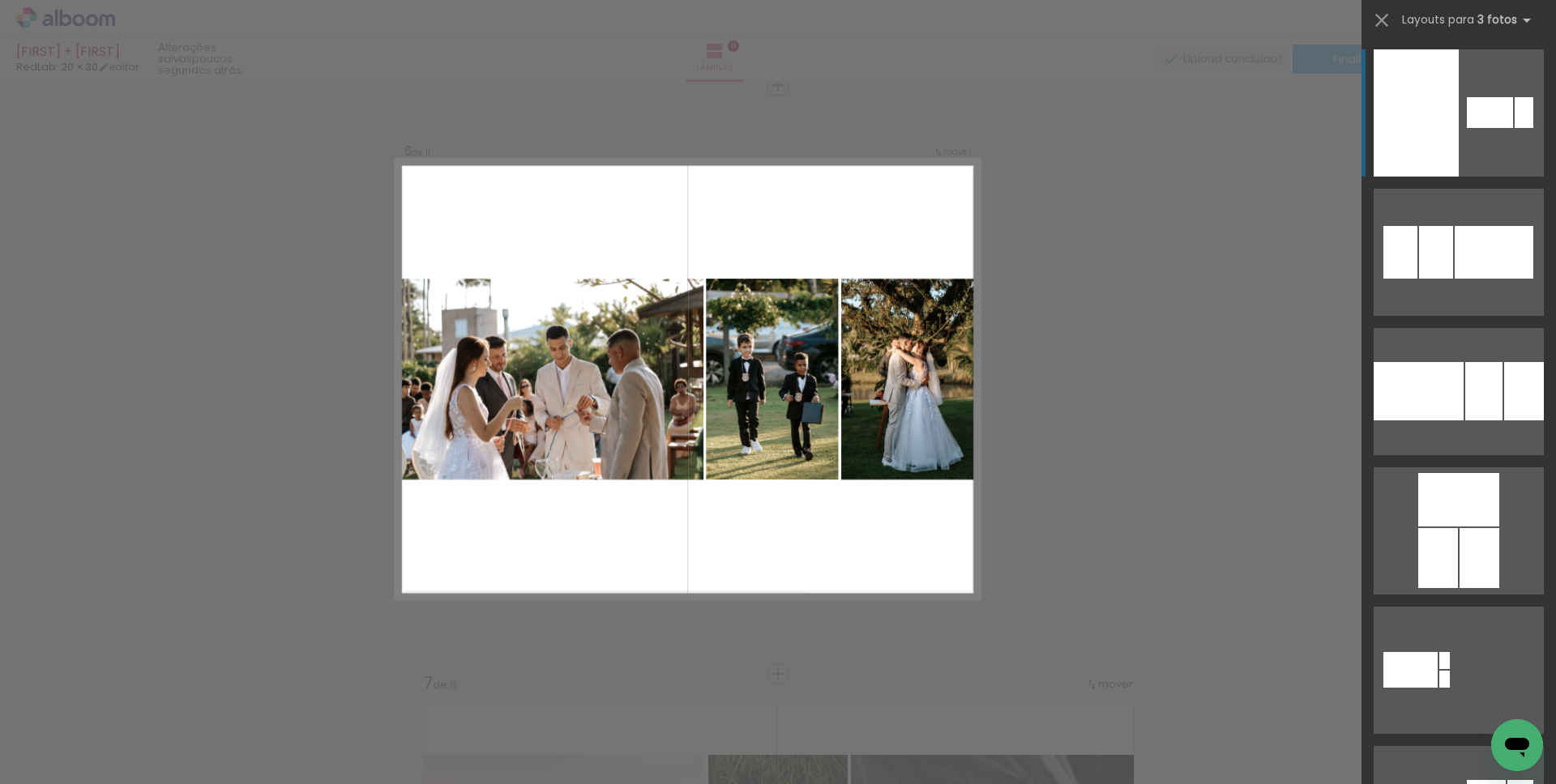 scroll, scrollTop: 2965, scrollLeft: 0, axis: vertical 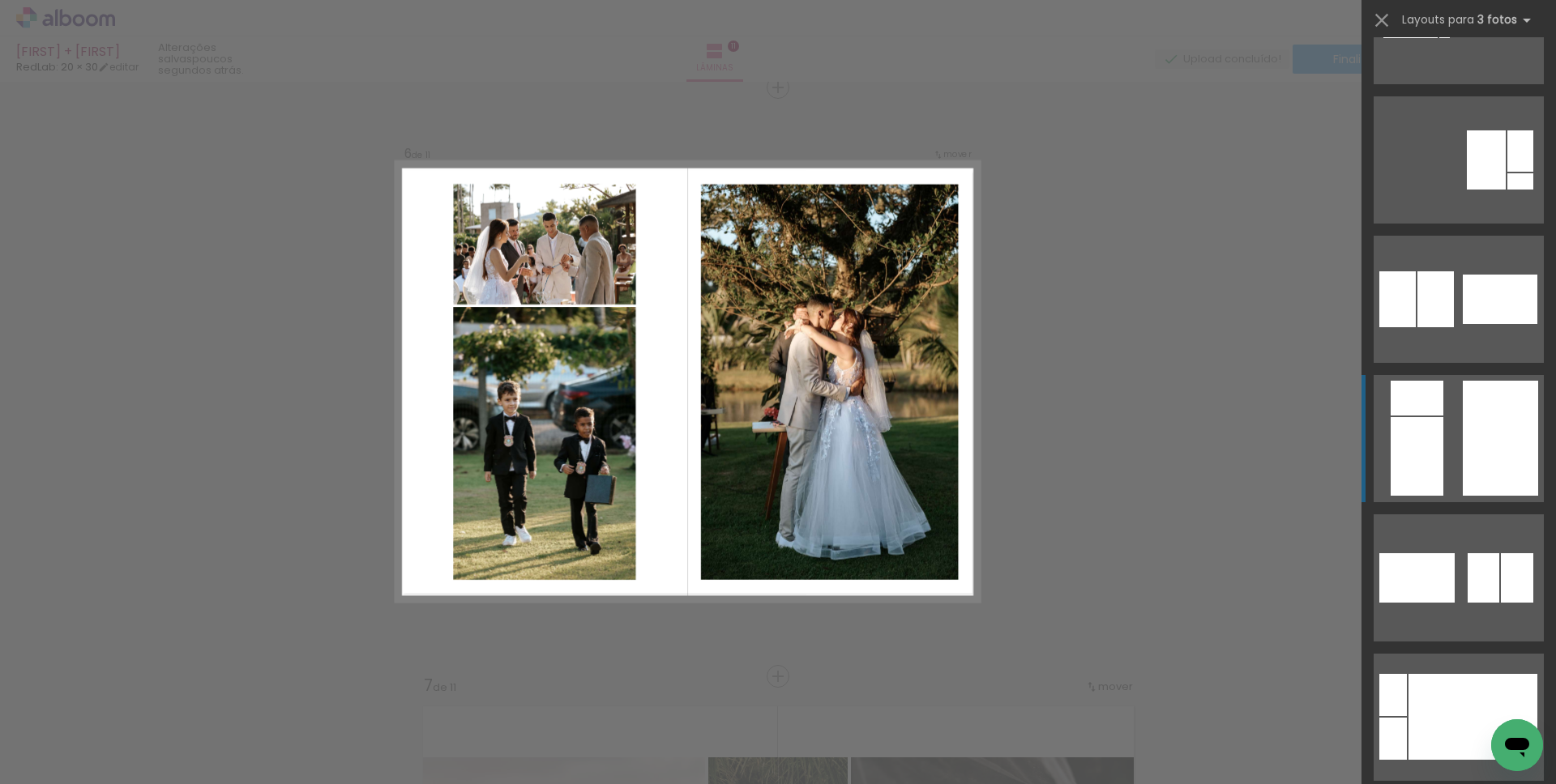 click at bounding box center (1524, -258) 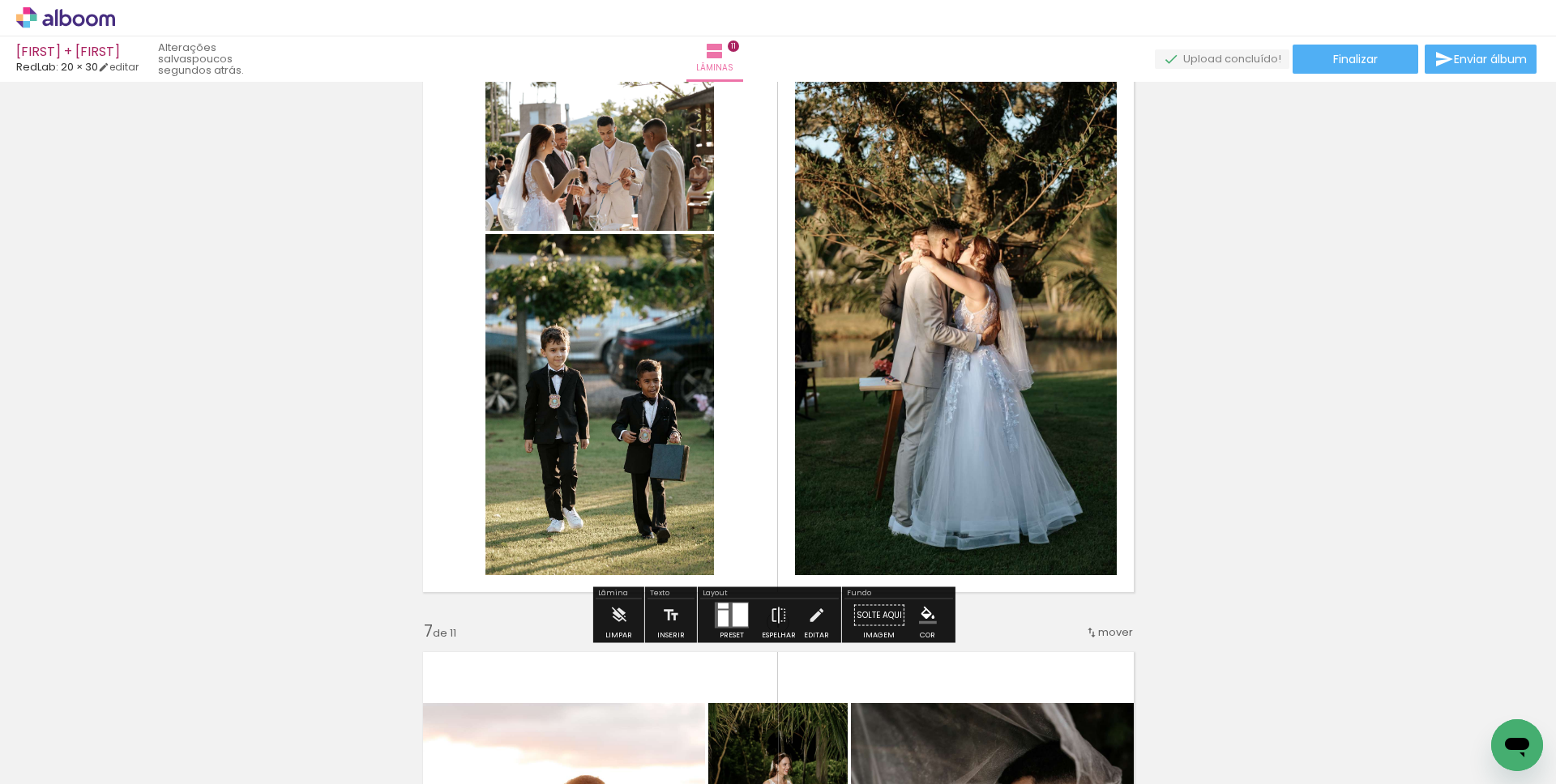 scroll, scrollTop: 3032, scrollLeft: 0, axis: vertical 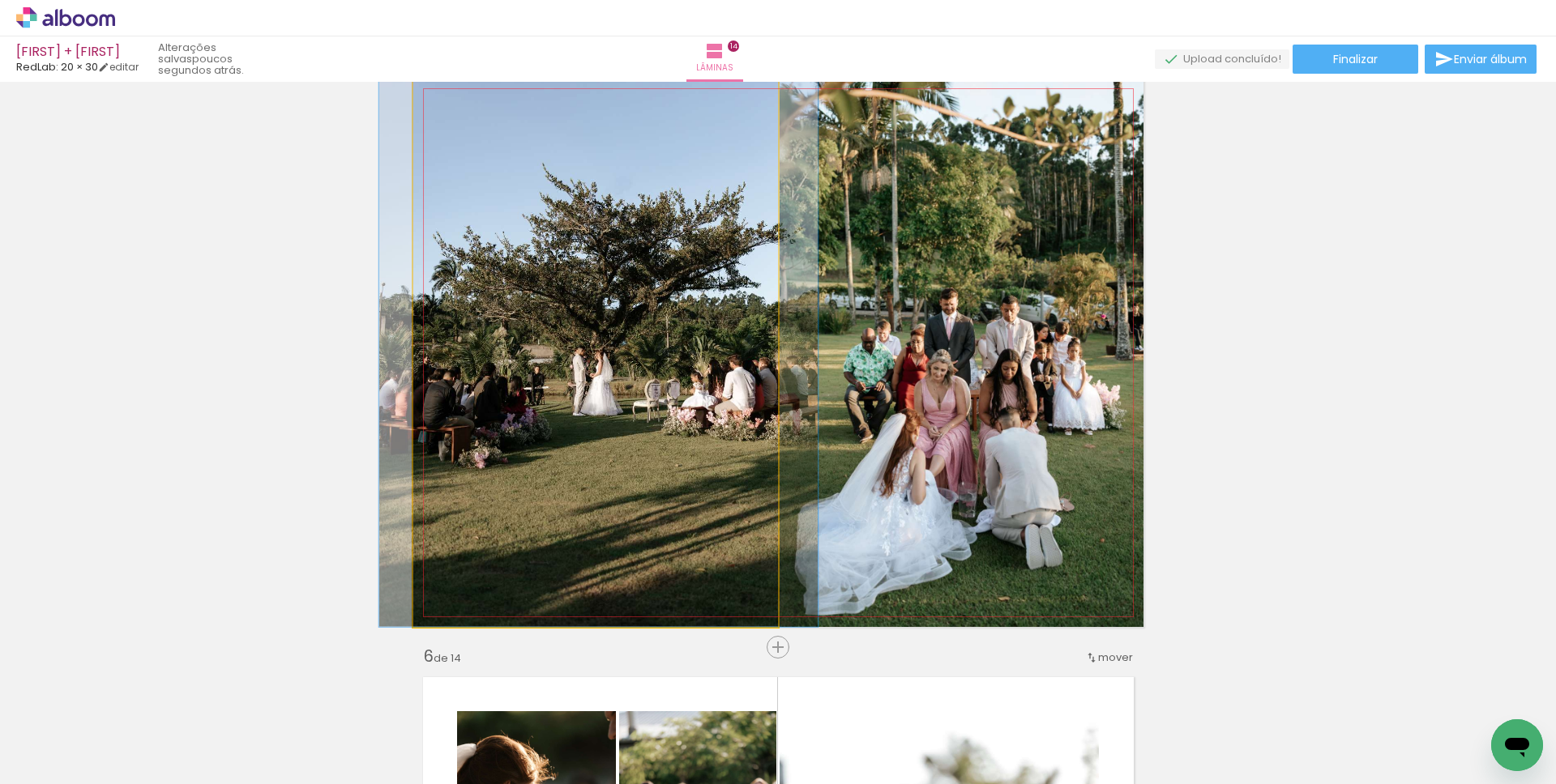 drag, startPoint x: 579, startPoint y: 326, endPoint x: 579, endPoint y: 284, distance: 42 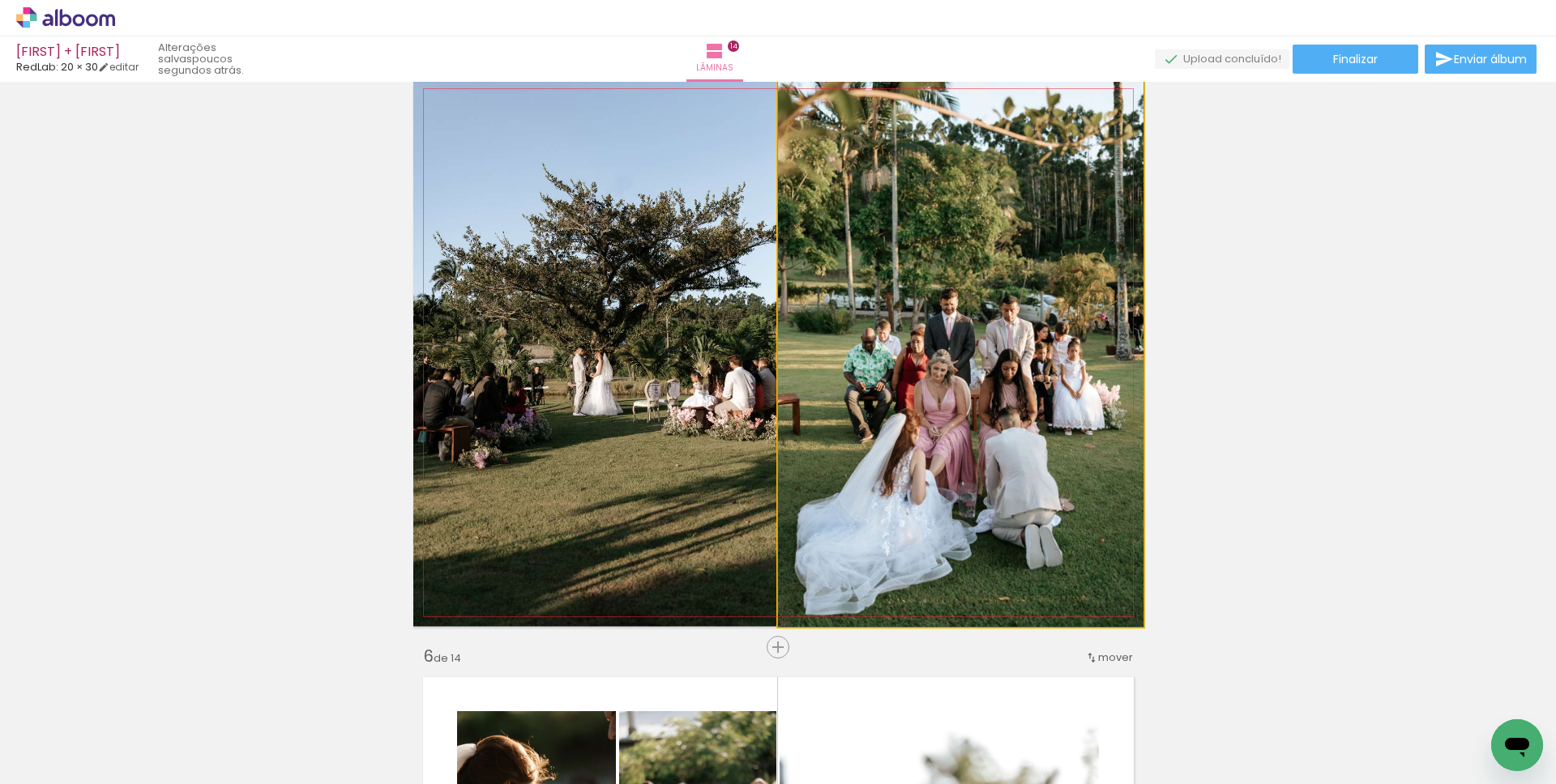 drag, startPoint x: 979, startPoint y: 305, endPoint x: 947, endPoint y: 304, distance: 32.01562 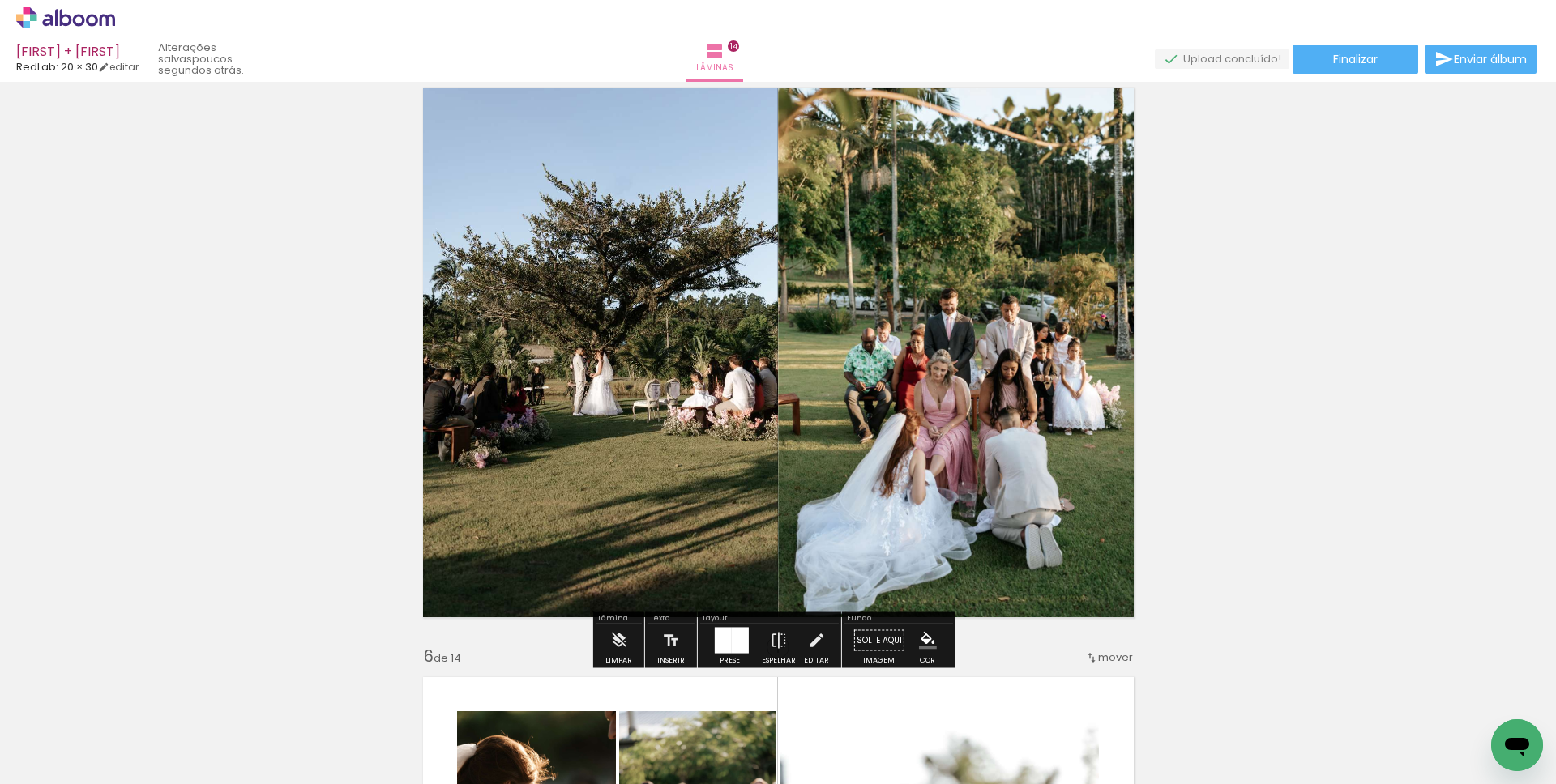 click 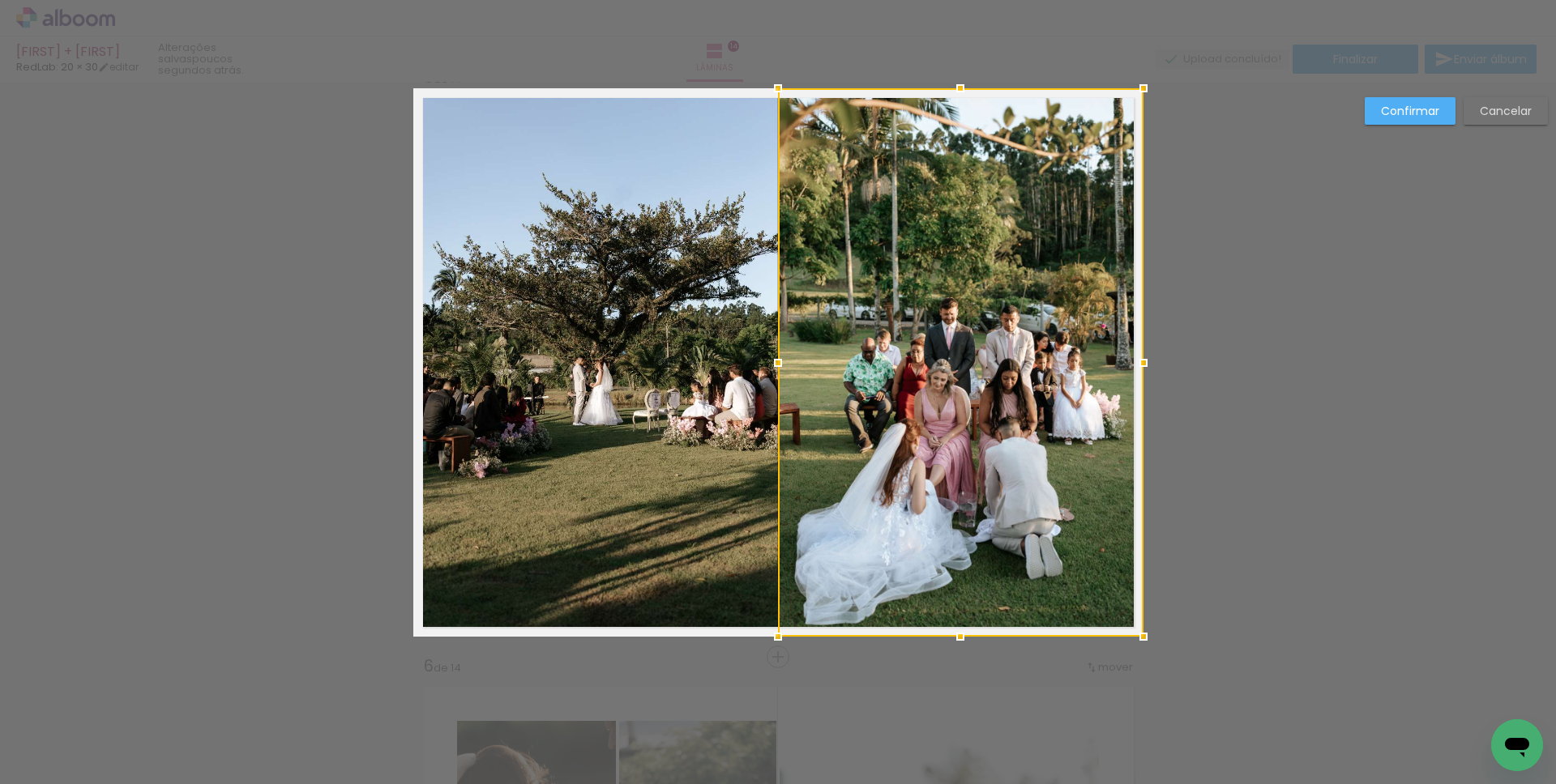 click at bounding box center [960, 362] 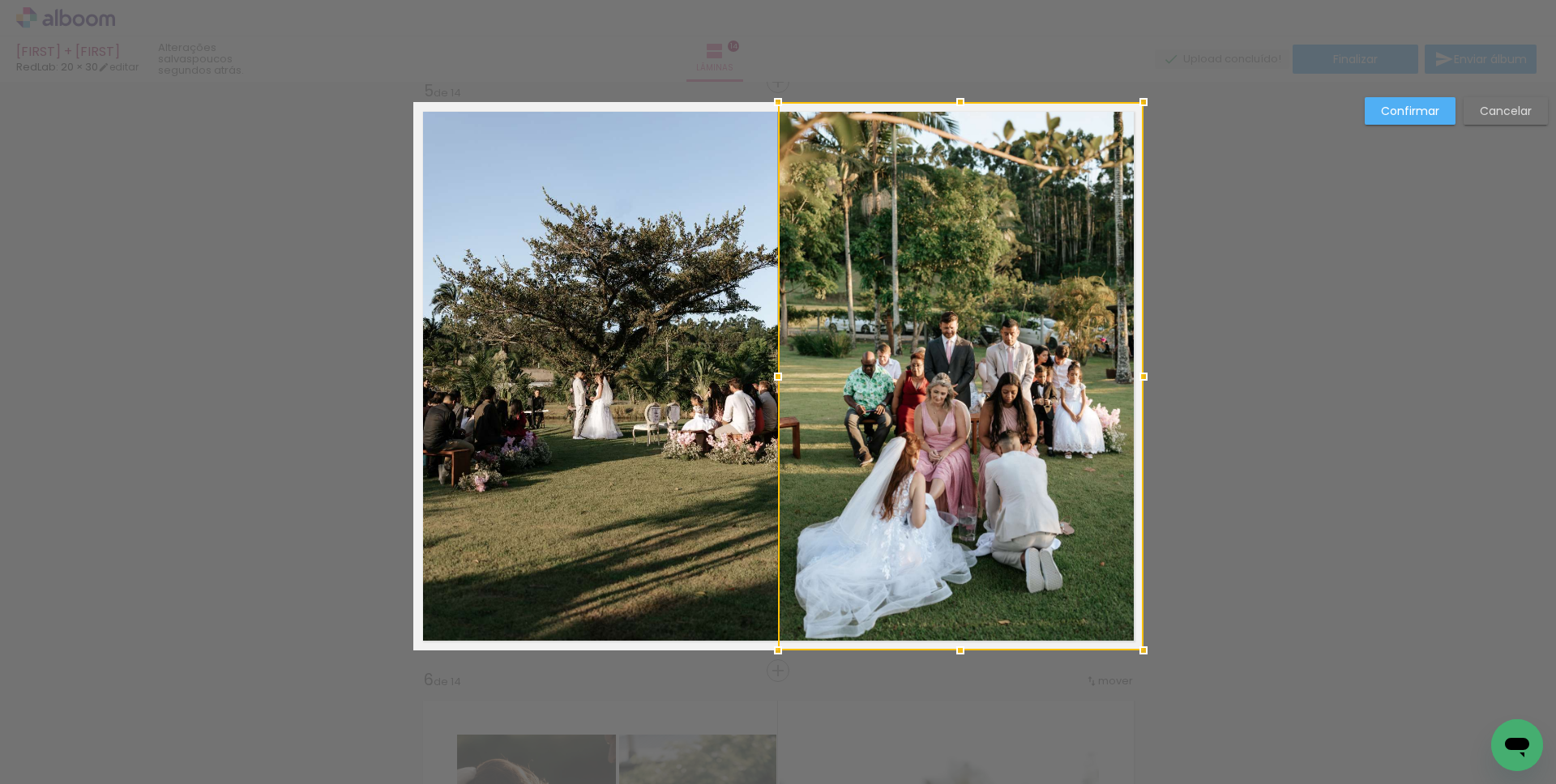 scroll, scrollTop: 2376, scrollLeft: 0, axis: vertical 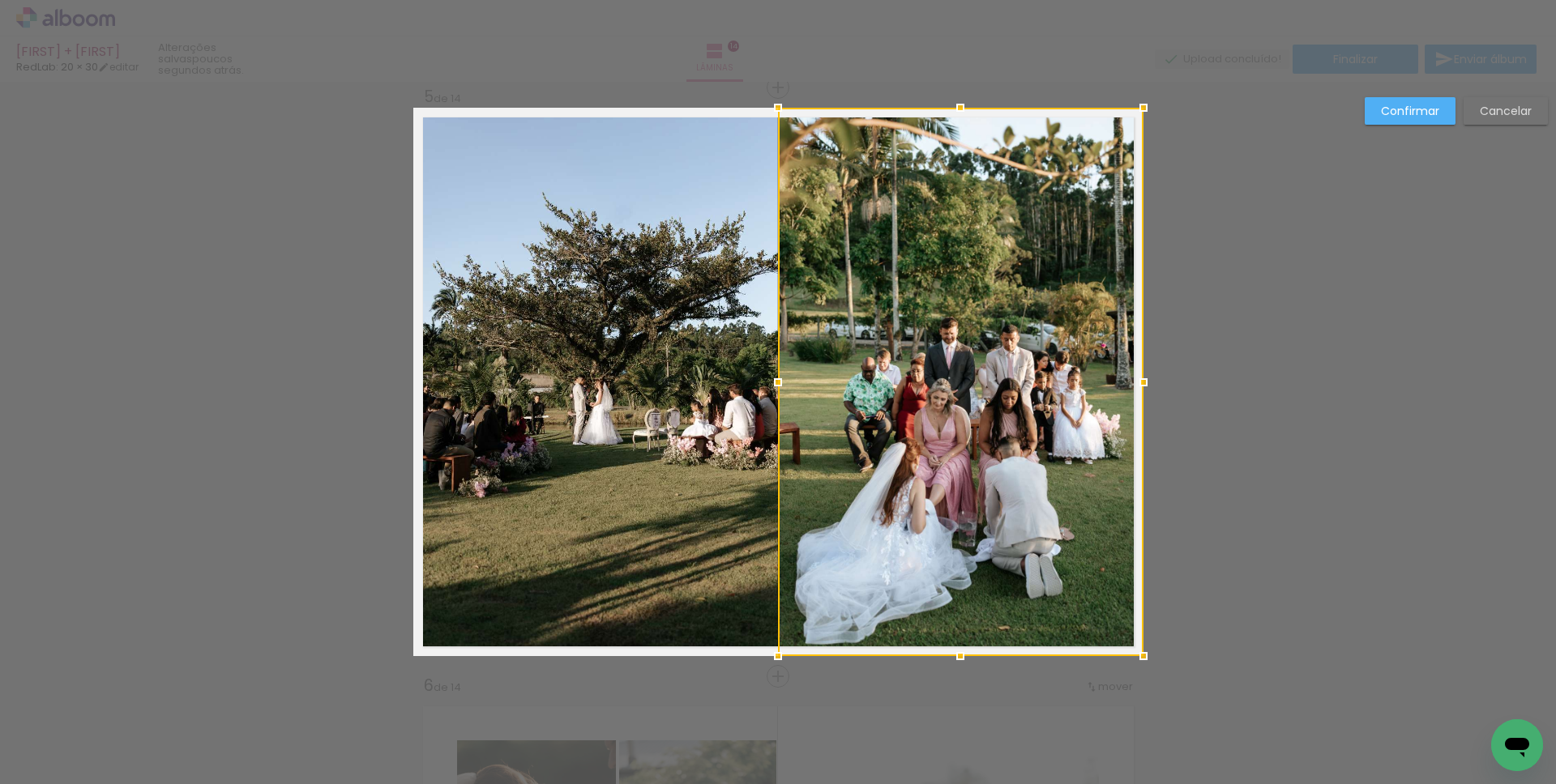 drag, startPoint x: 945, startPoint y: 347, endPoint x: 956, endPoint y: 334, distance: 17.029386 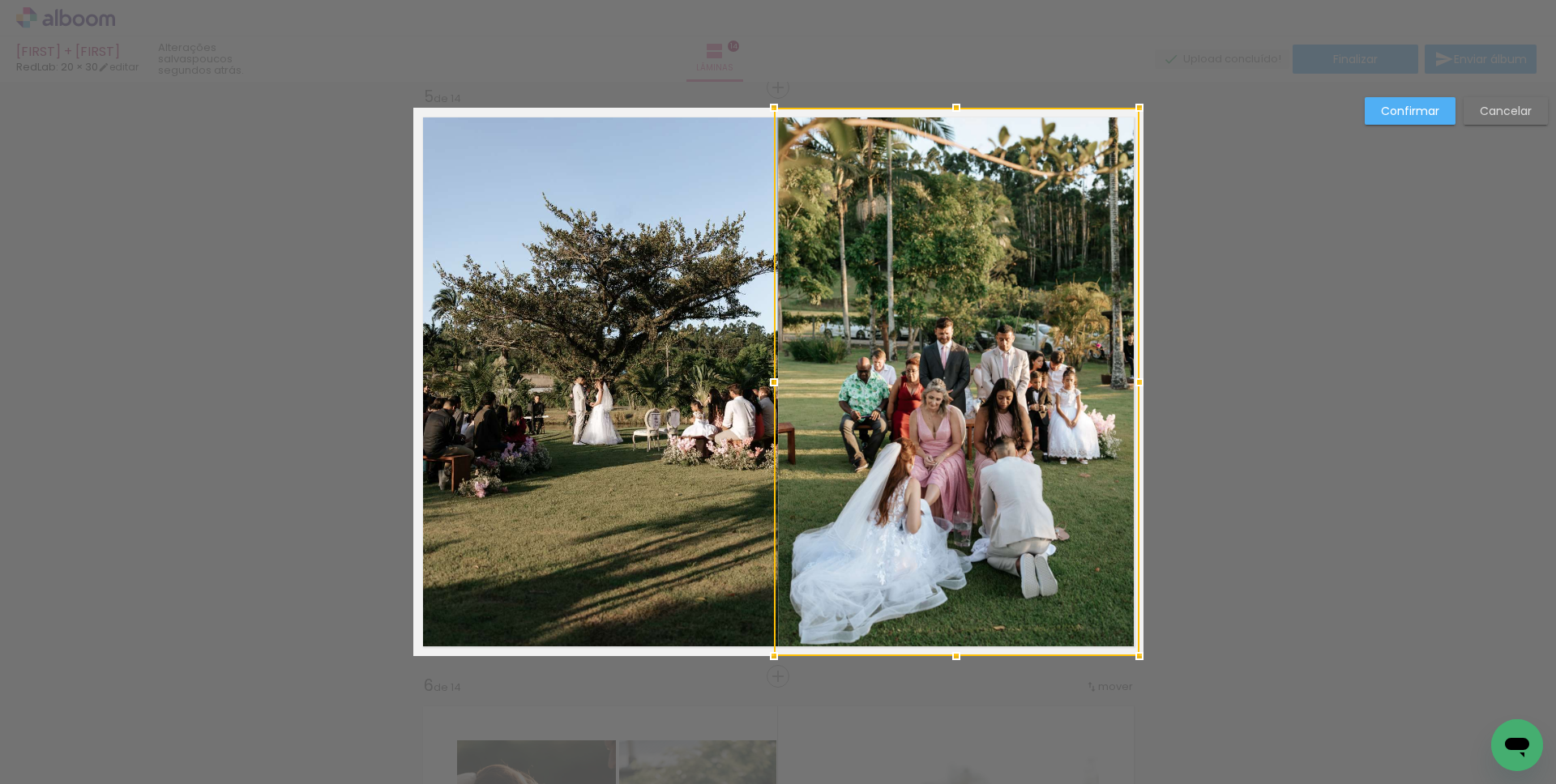 click on "Cancelar" at bounding box center (0, 0) 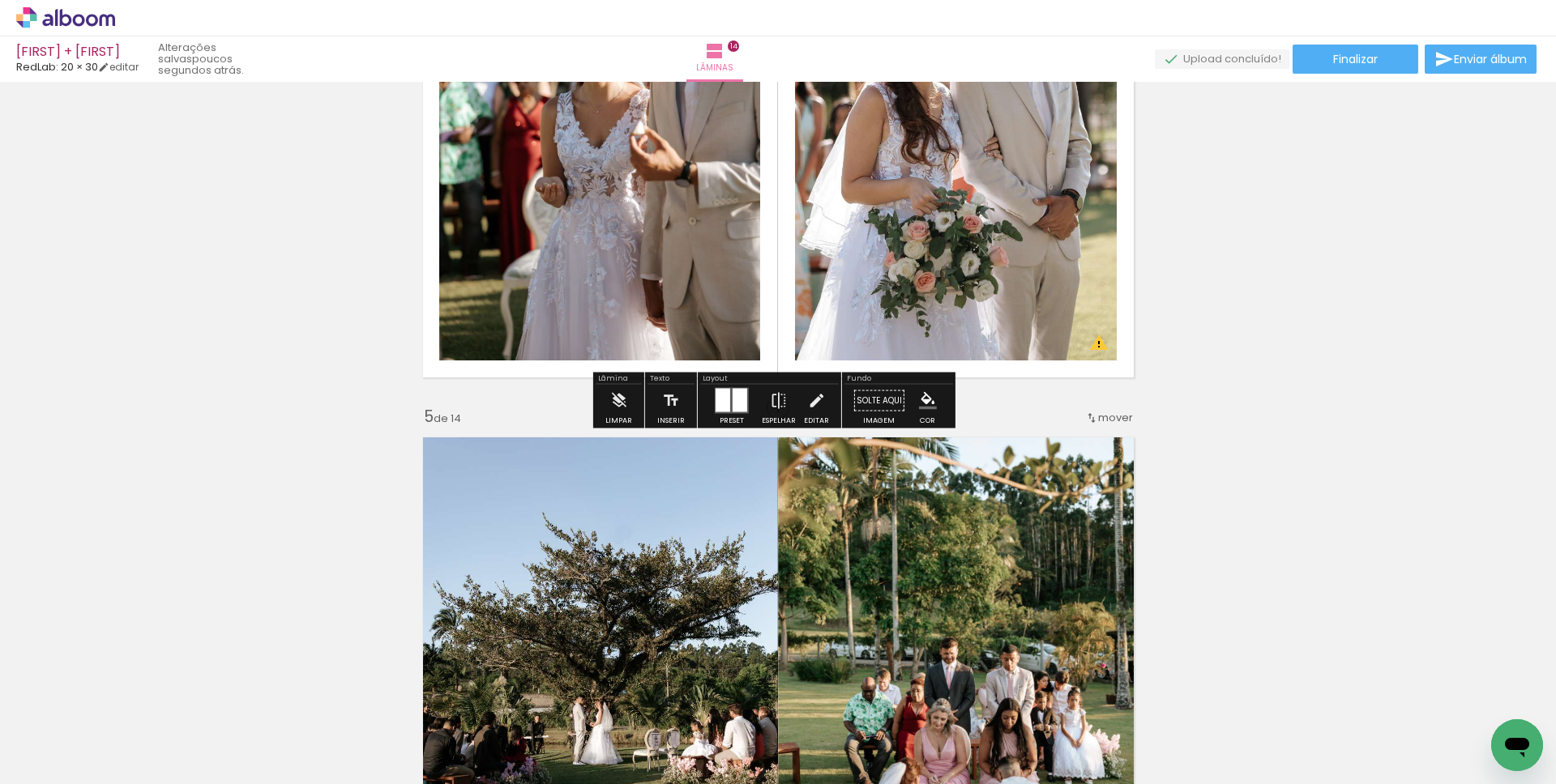 scroll, scrollTop: 2216, scrollLeft: 0, axis: vertical 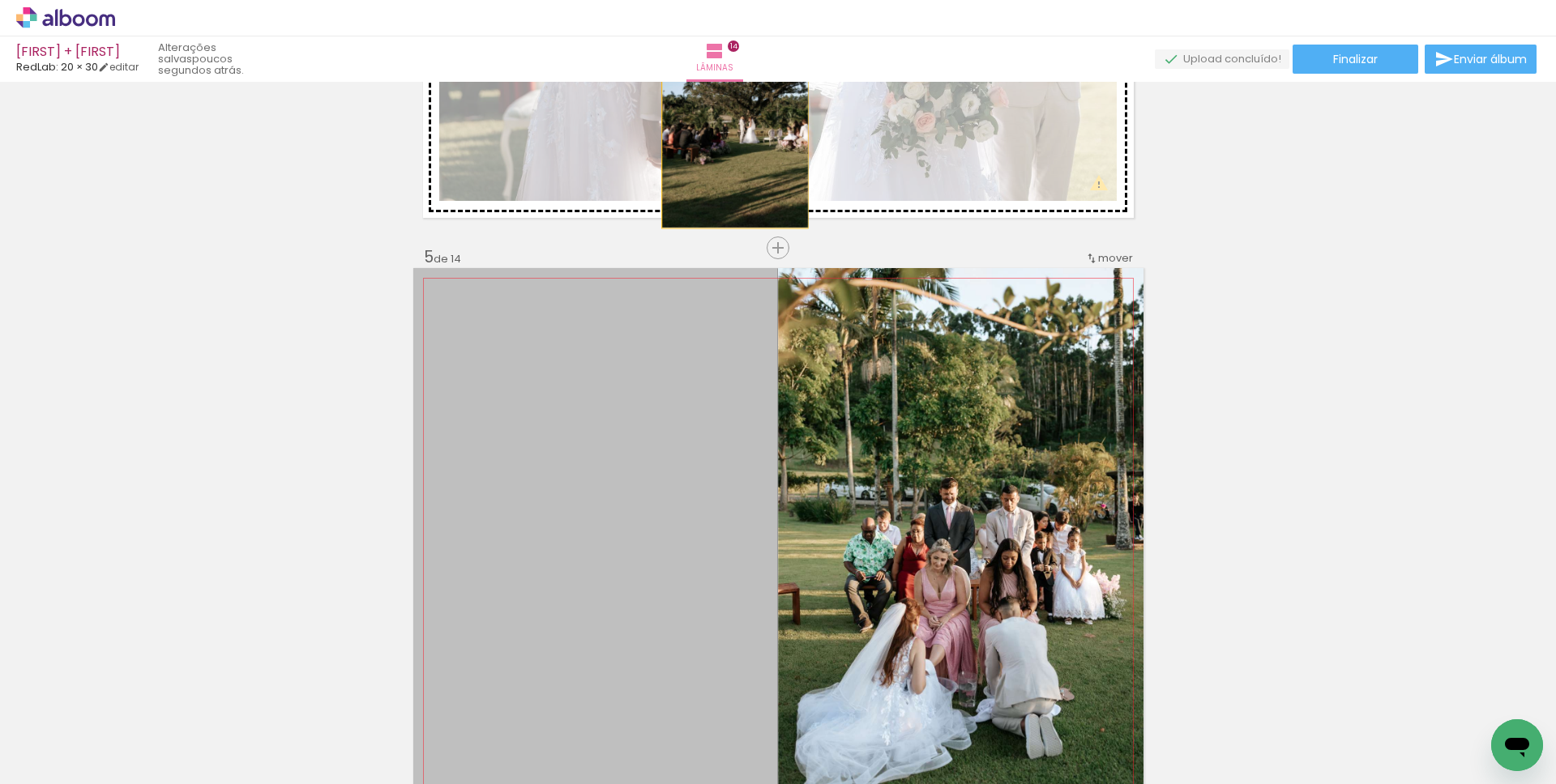 drag, startPoint x: 655, startPoint y: 458, endPoint x: 729, endPoint y: 118, distance: 347.95977 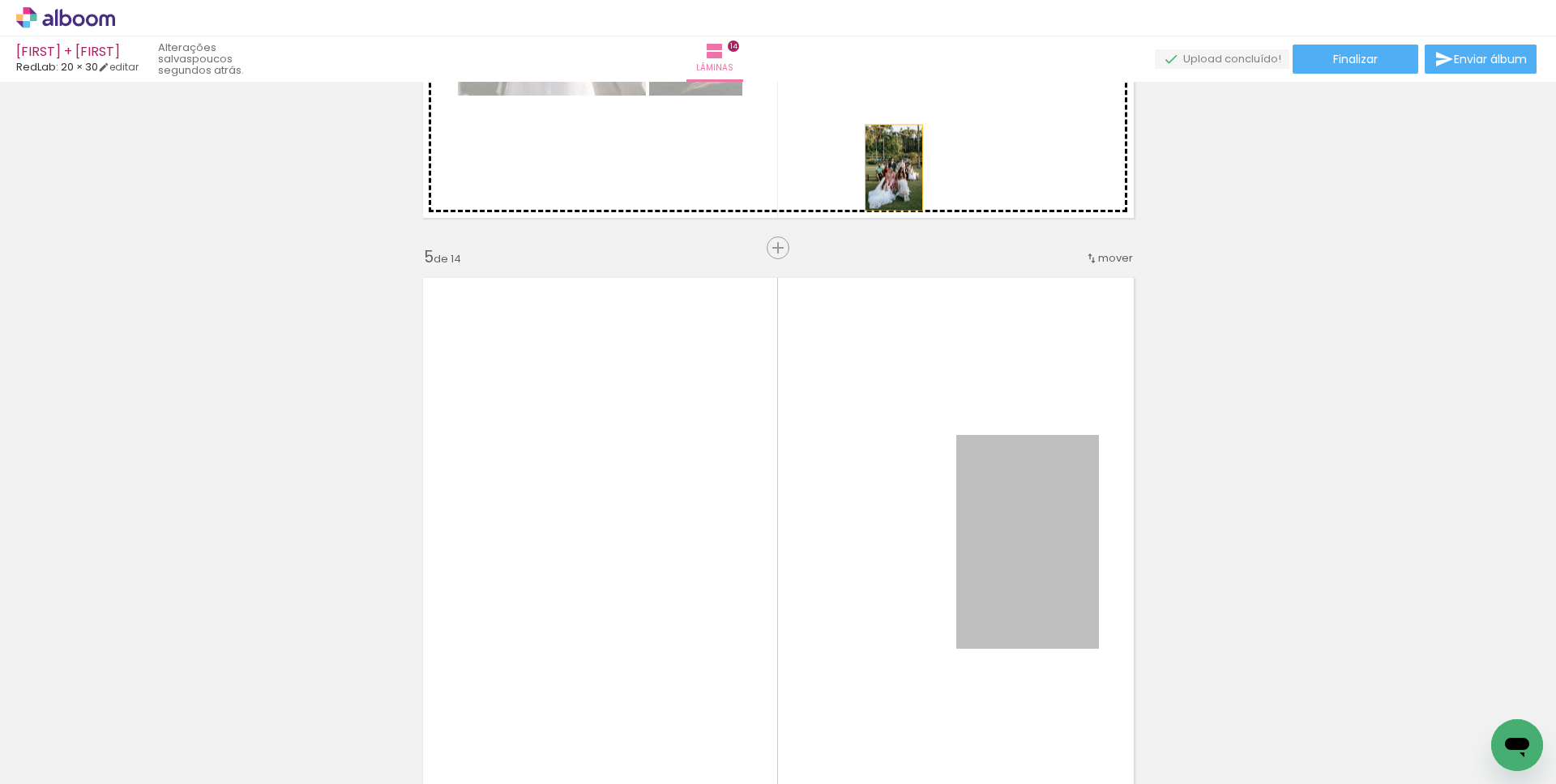 drag, startPoint x: 969, startPoint y: 504, endPoint x: 887, endPoint y: 168, distance: 345.86124 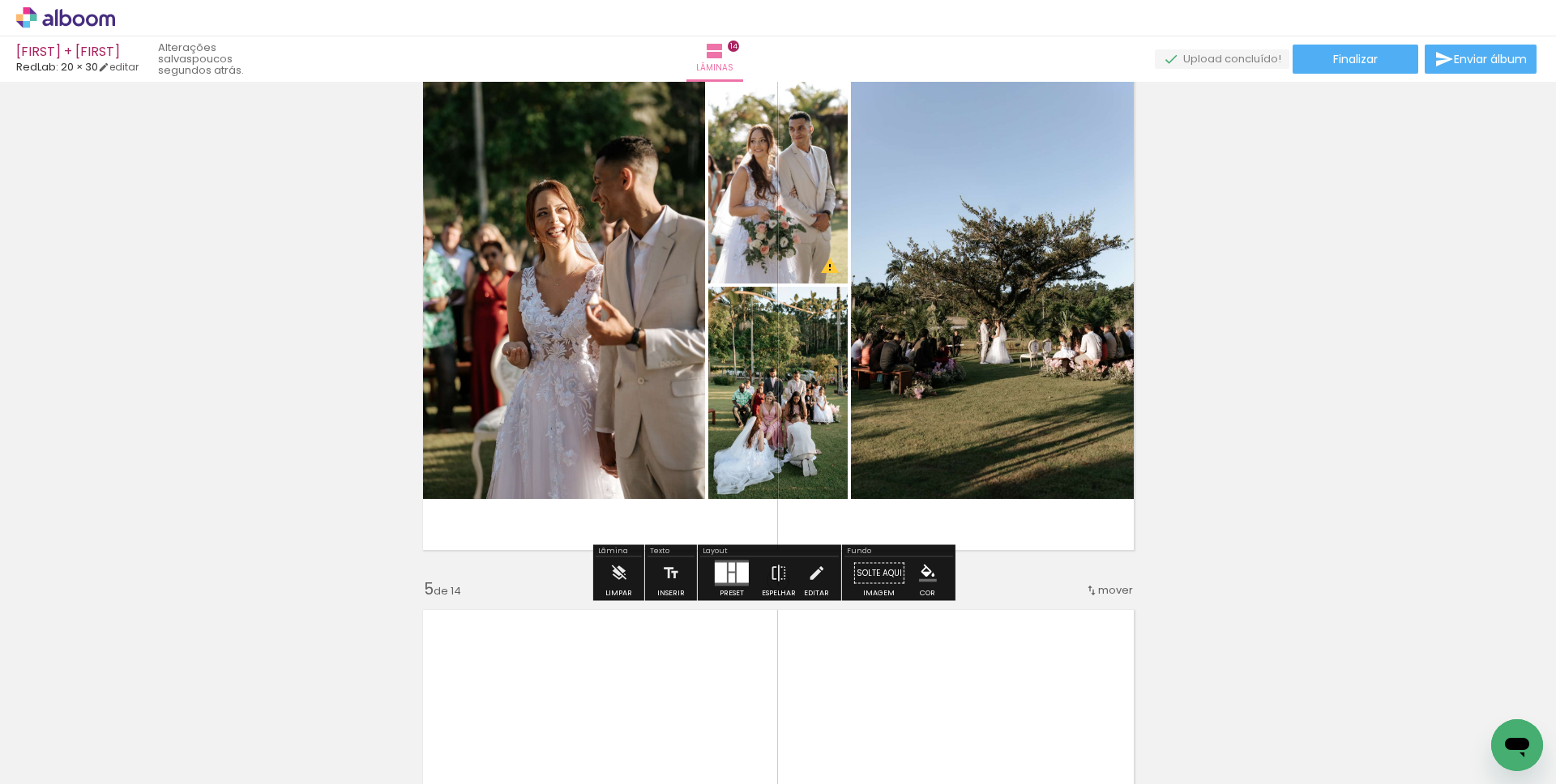 scroll, scrollTop: 1895, scrollLeft: 0, axis: vertical 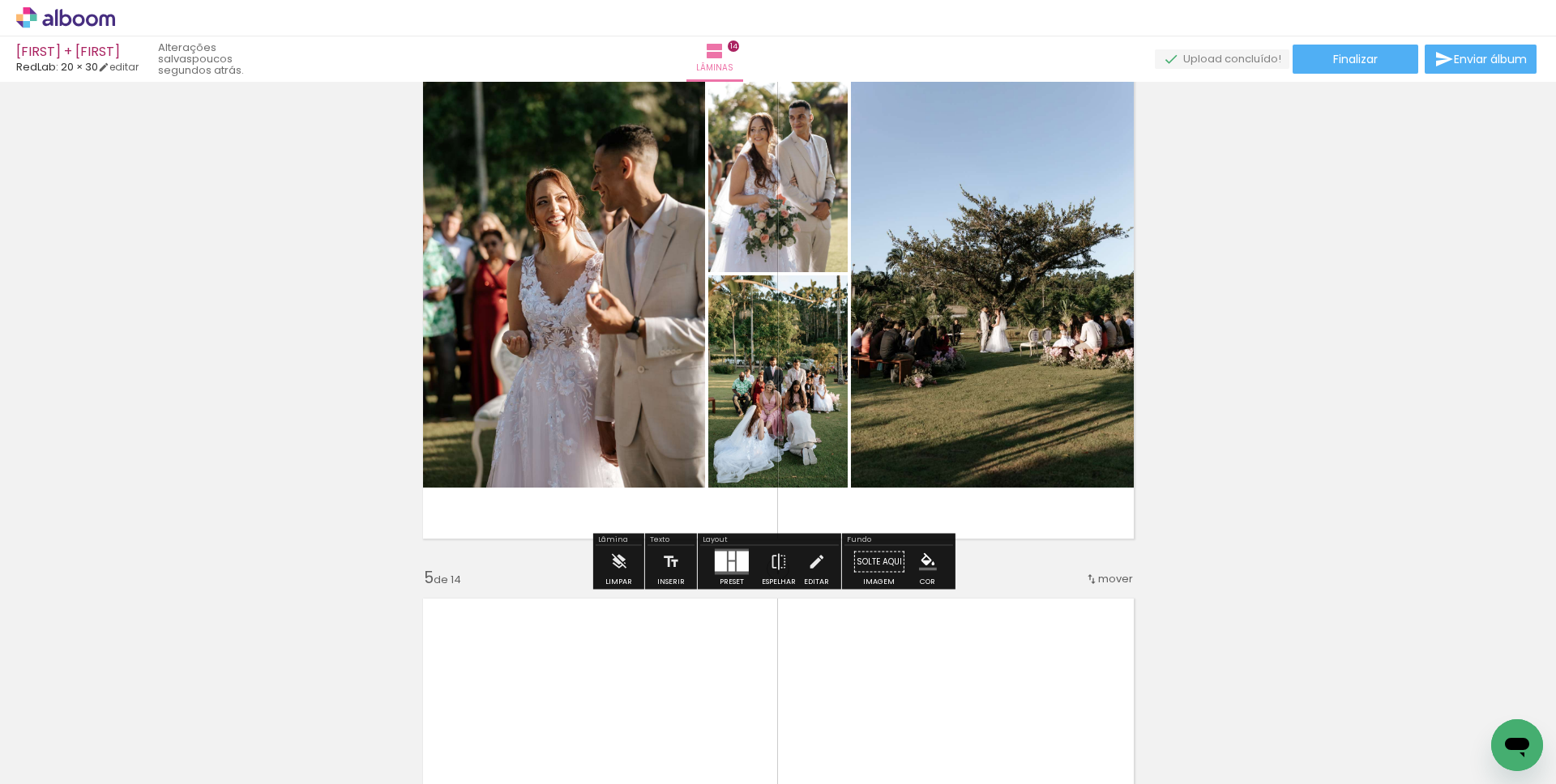 click at bounding box center [732, 567] 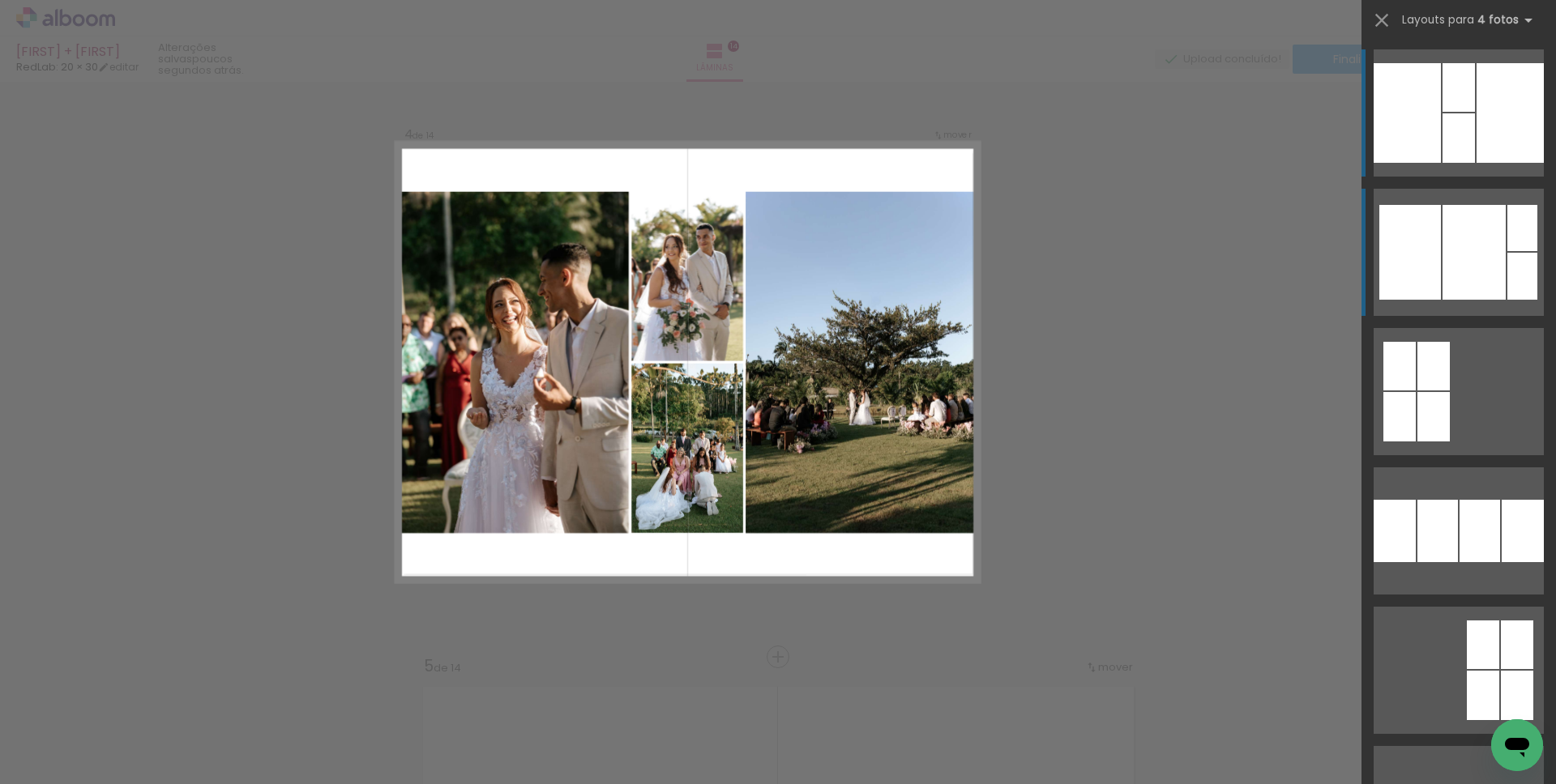 scroll, scrollTop: 1787, scrollLeft: 0, axis: vertical 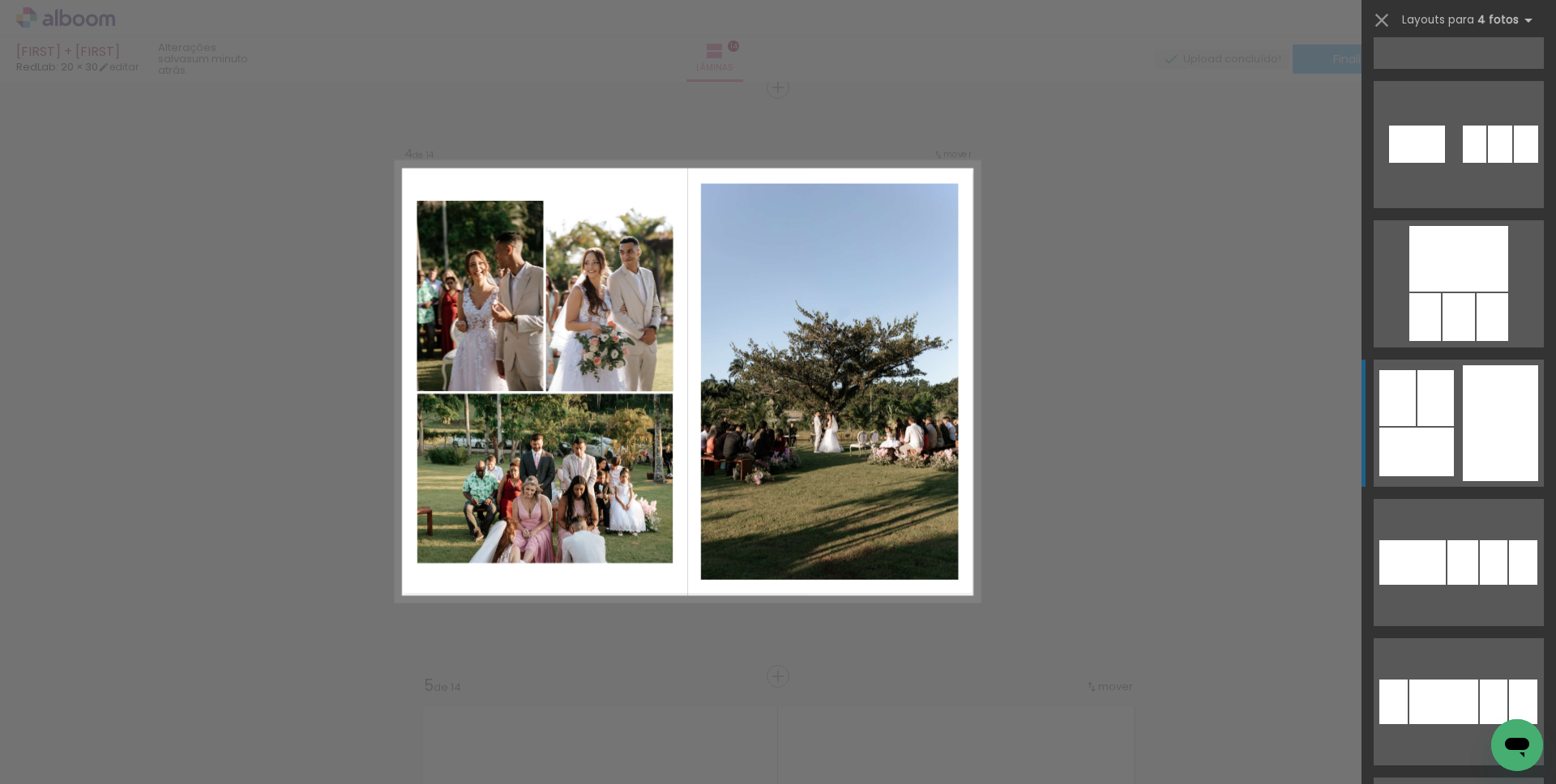 click at bounding box center (1448, -2085) 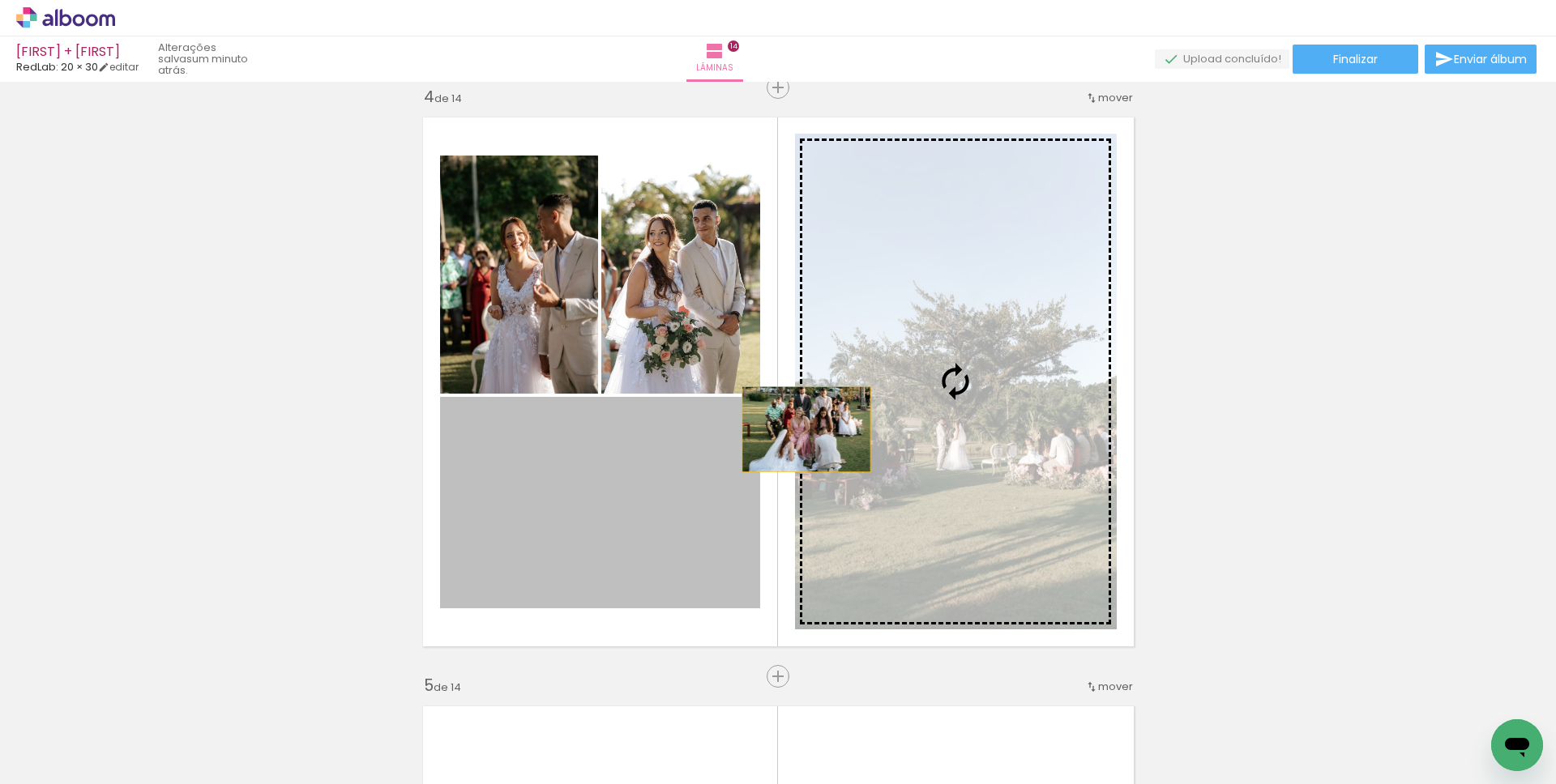 drag, startPoint x: 756, startPoint y: 457, endPoint x: 878, endPoint y: 397, distance: 135.95588 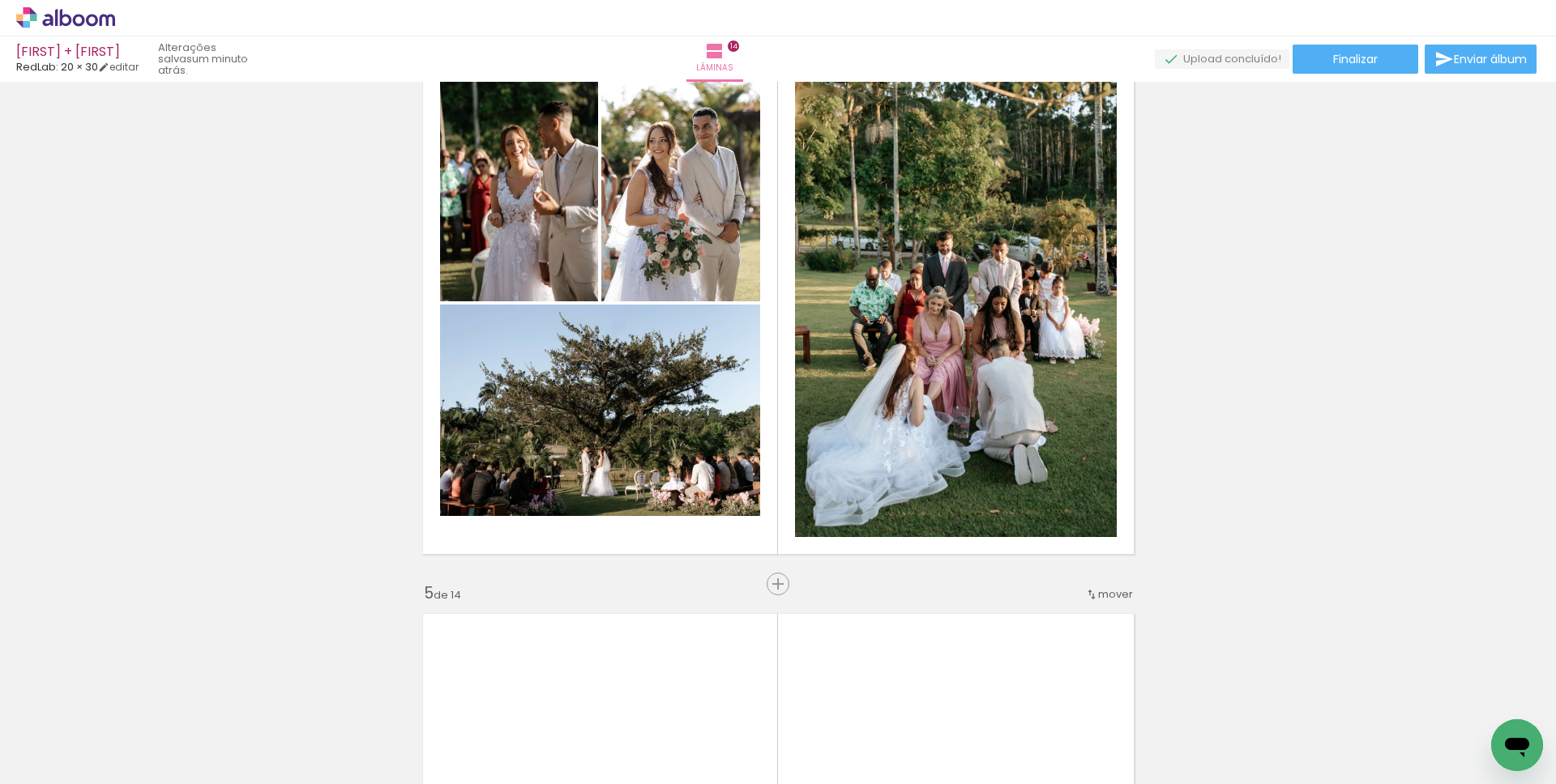 scroll, scrollTop: 1904, scrollLeft: 0, axis: vertical 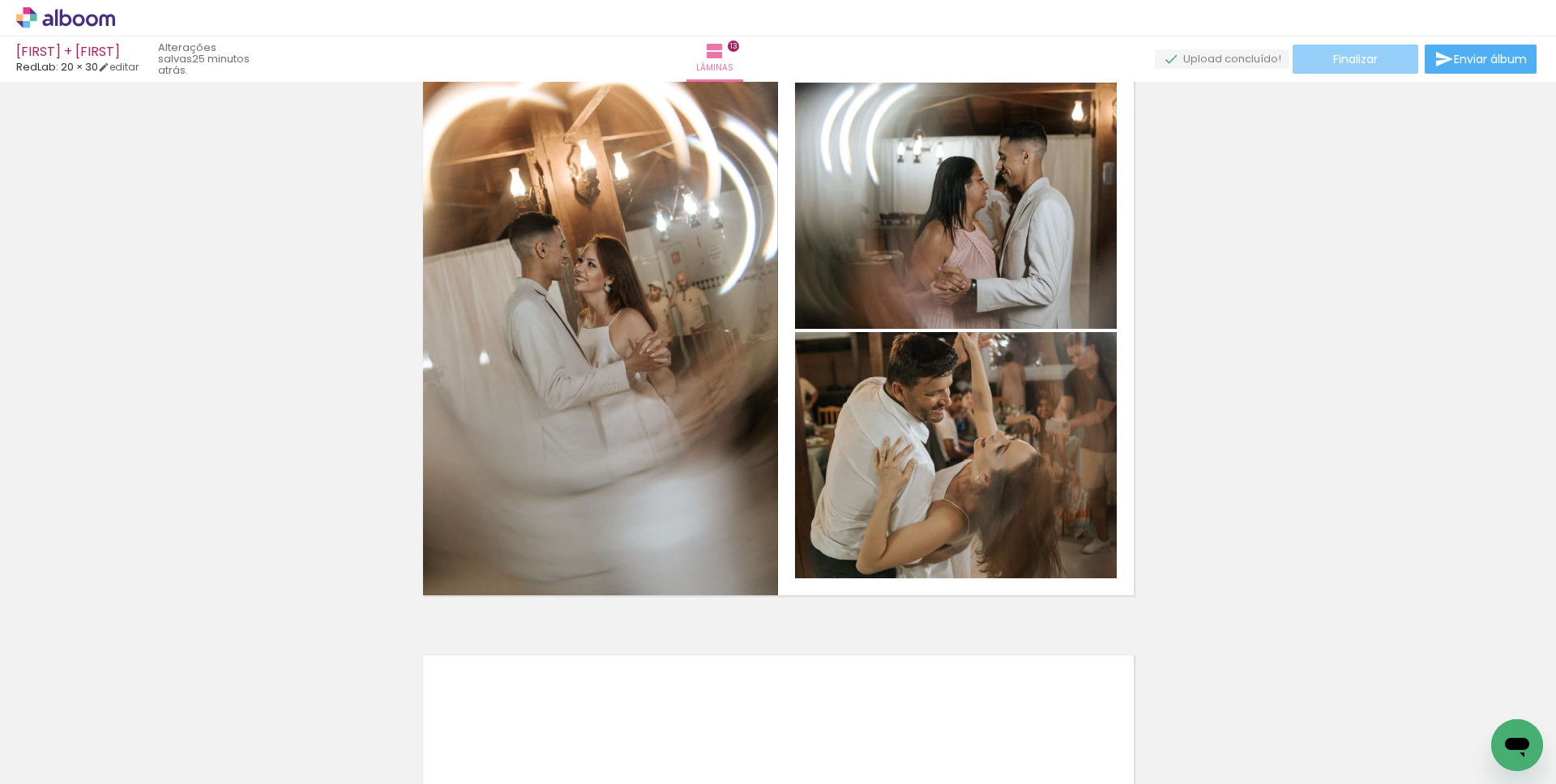 click on "Finalizar" 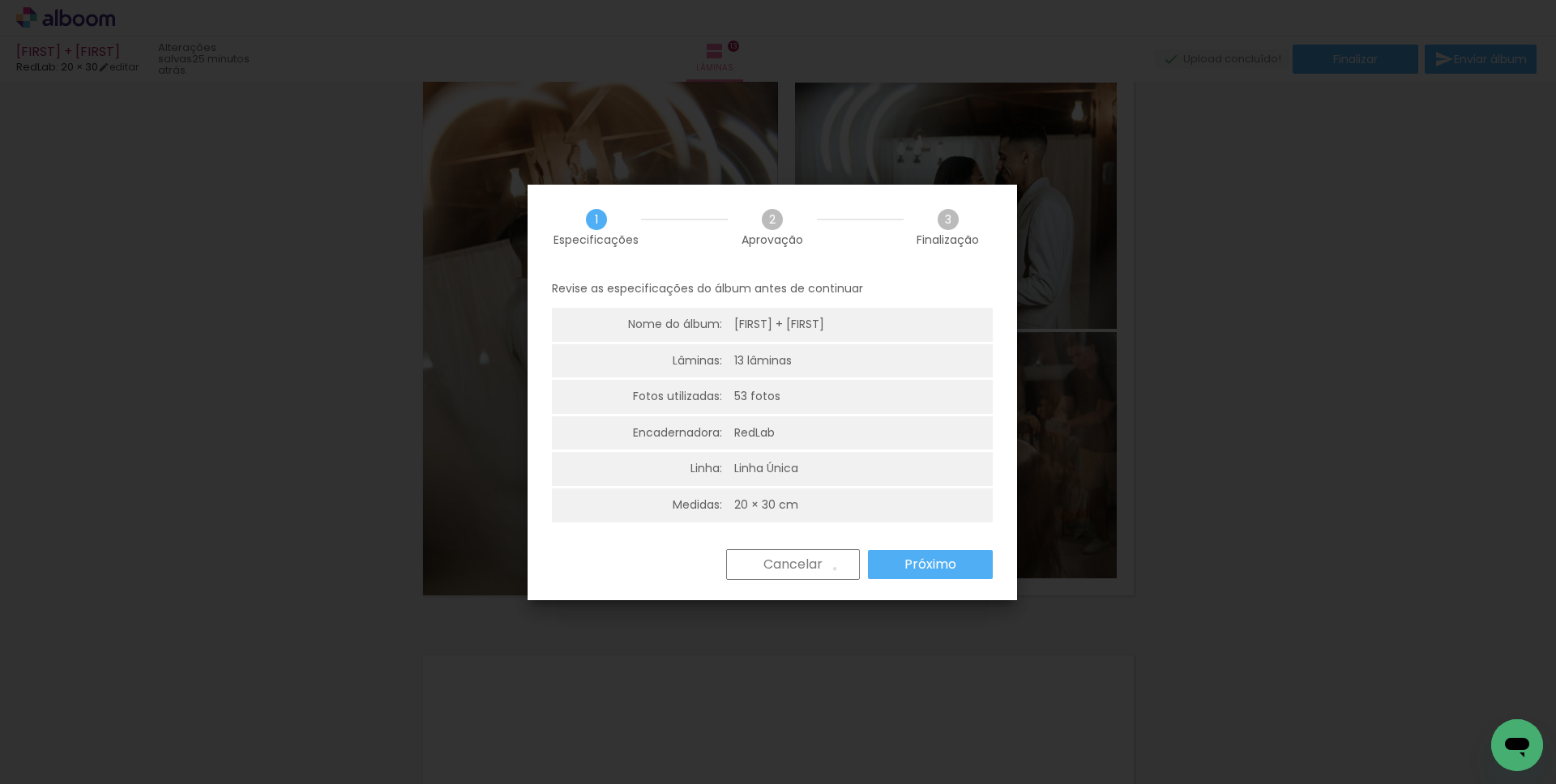 click on "Cancelar" at bounding box center (793, 565) 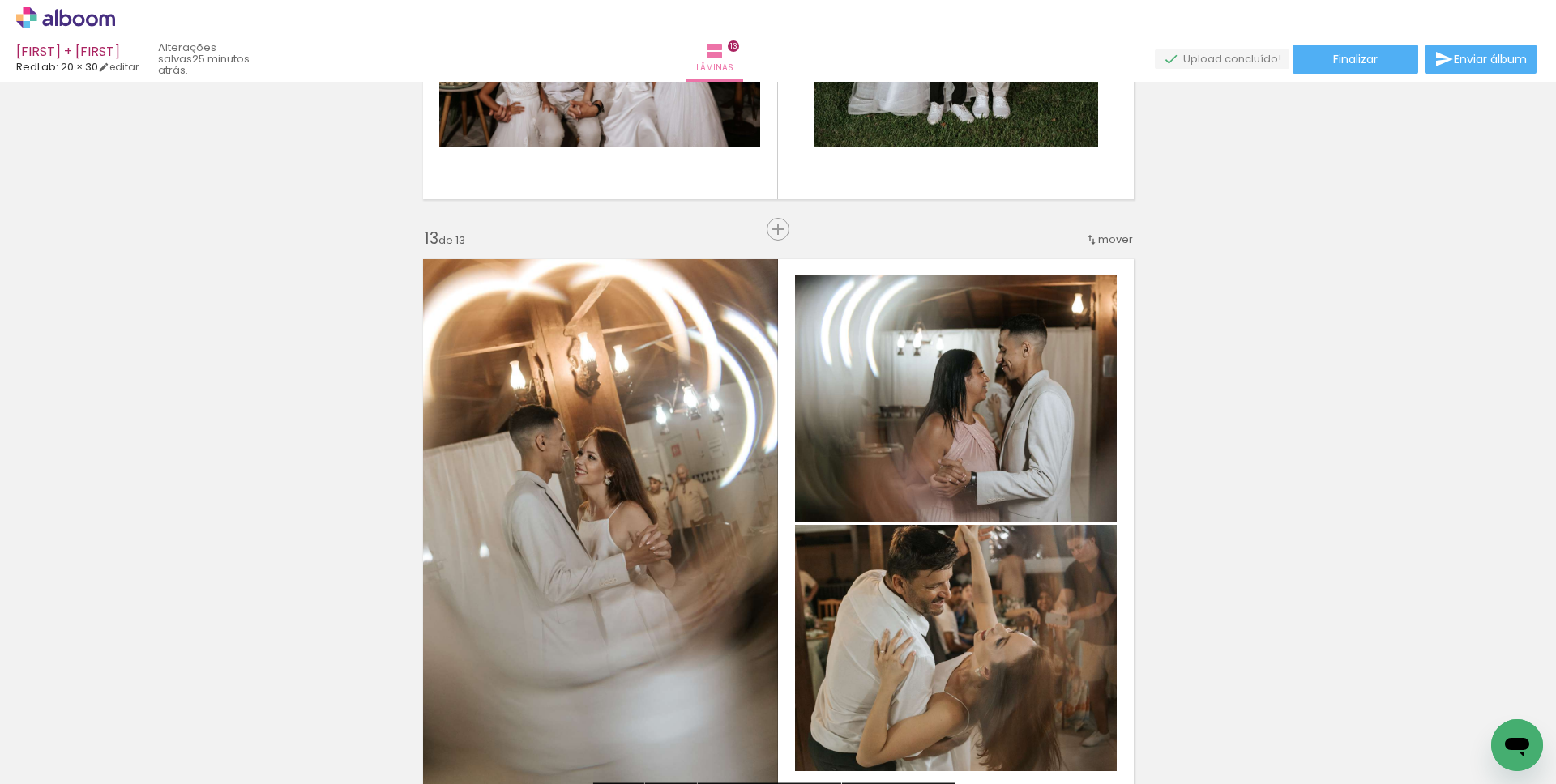scroll, scrollTop: 6603, scrollLeft: 0, axis: vertical 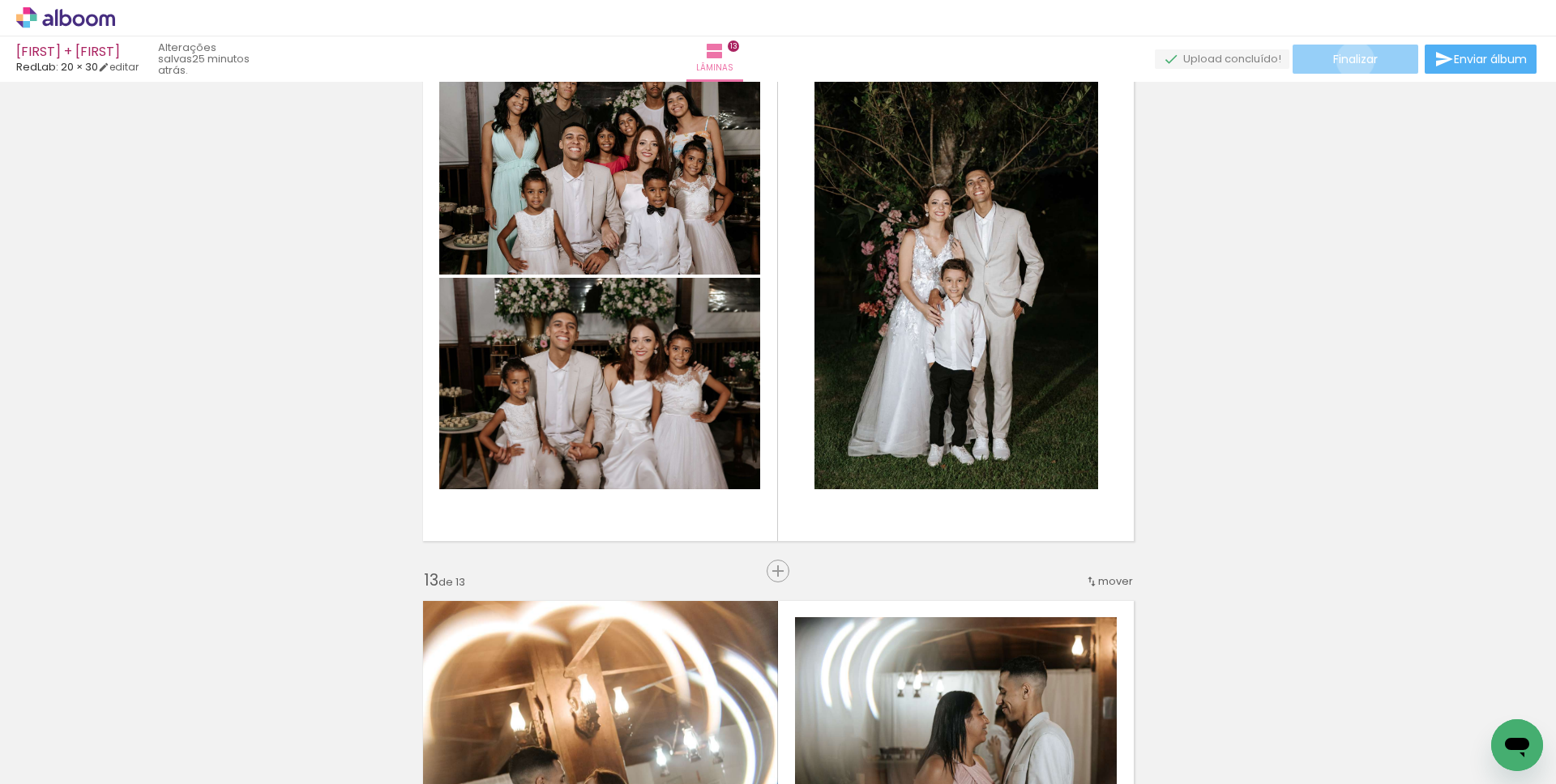 click on "Finalizar" 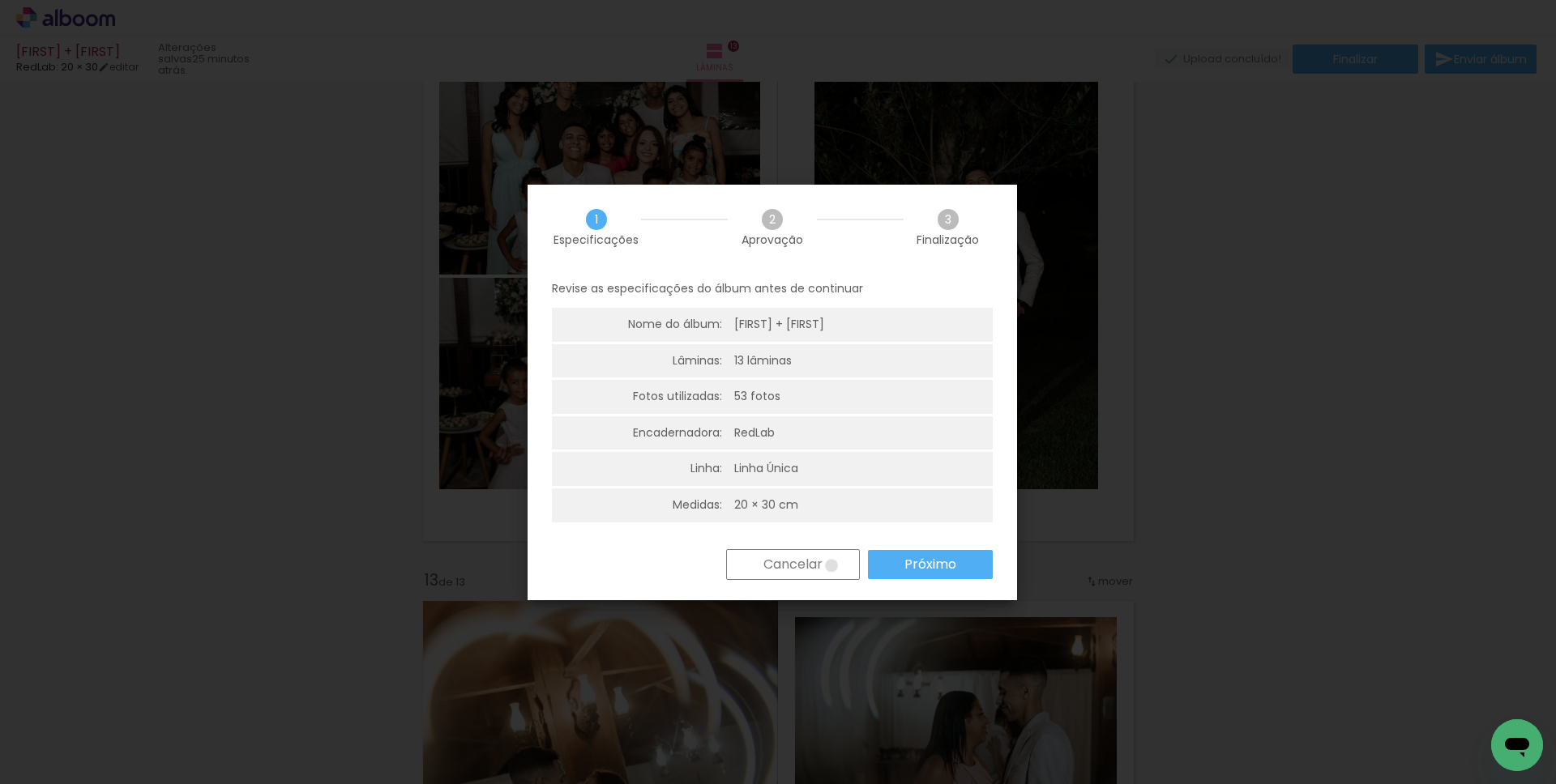 click on "Cancelar" at bounding box center [793, 565] 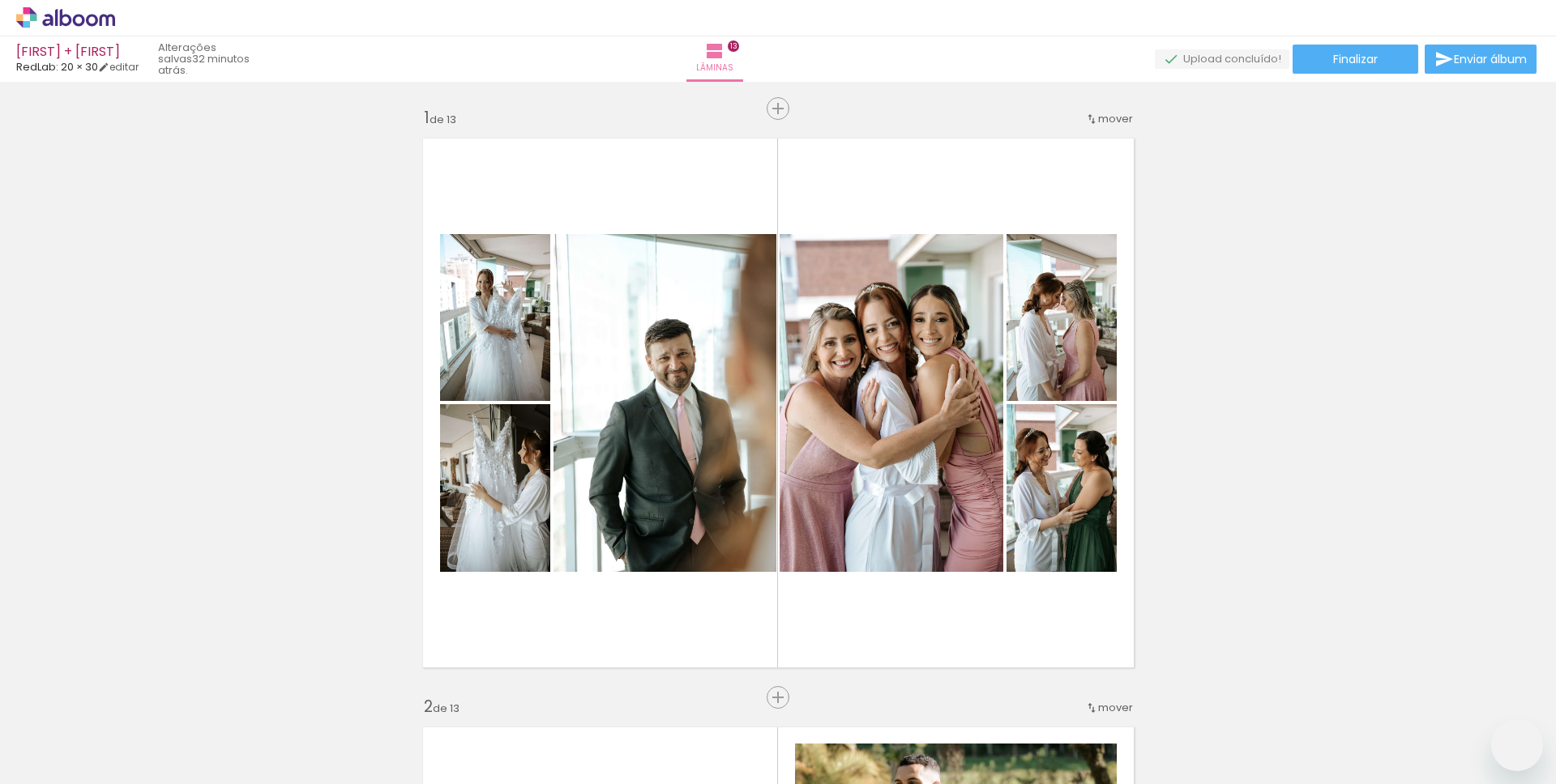 scroll, scrollTop: 0, scrollLeft: 0, axis: both 